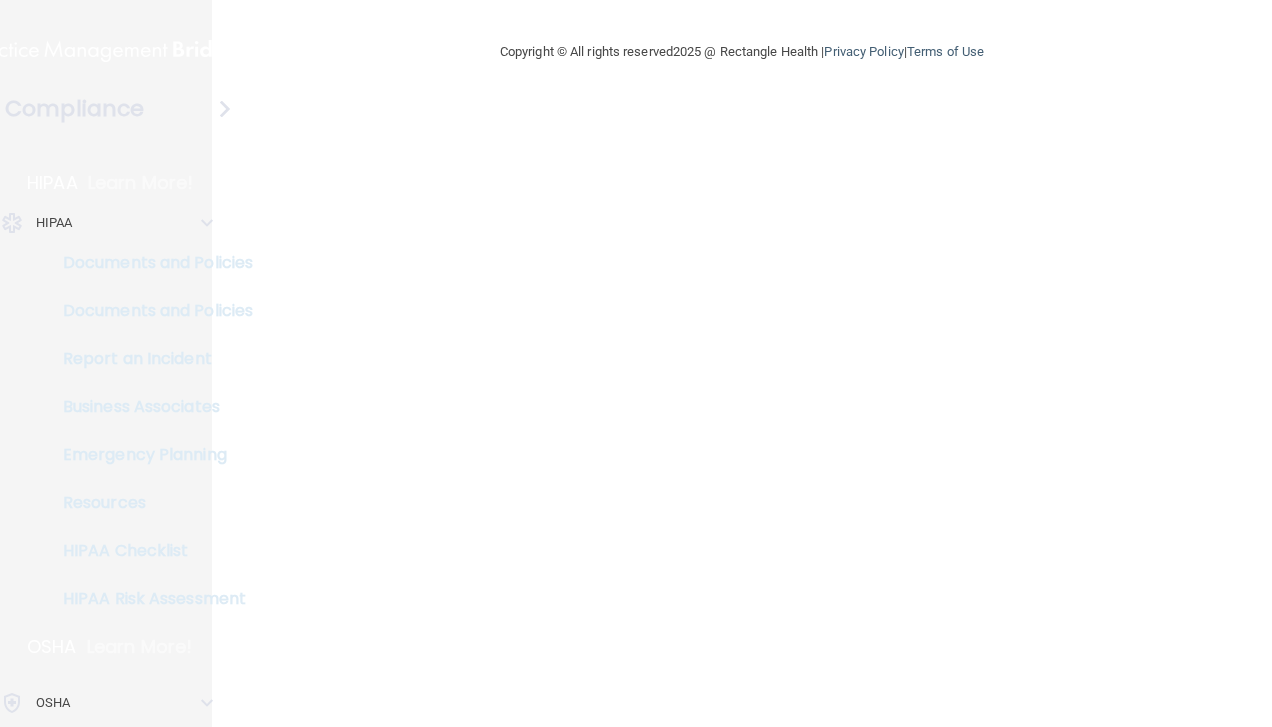 scroll, scrollTop: 0, scrollLeft: 0, axis: both 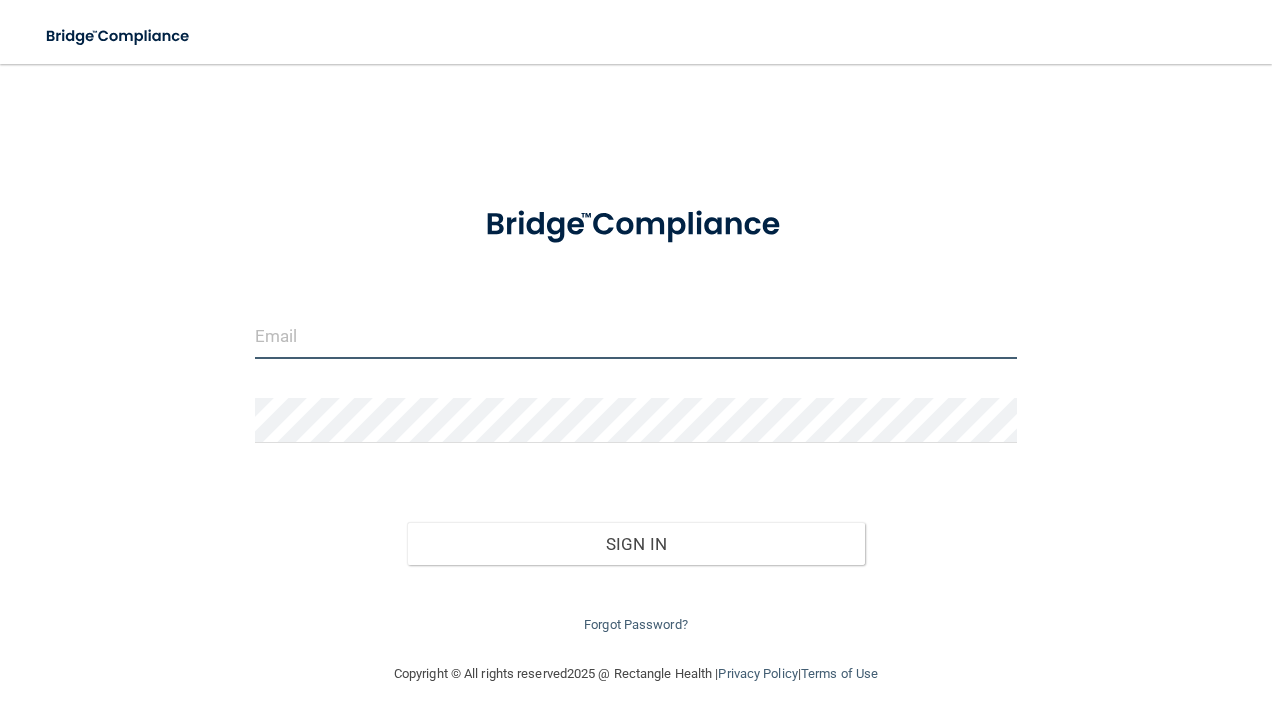 click at bounding box center [636, 336] 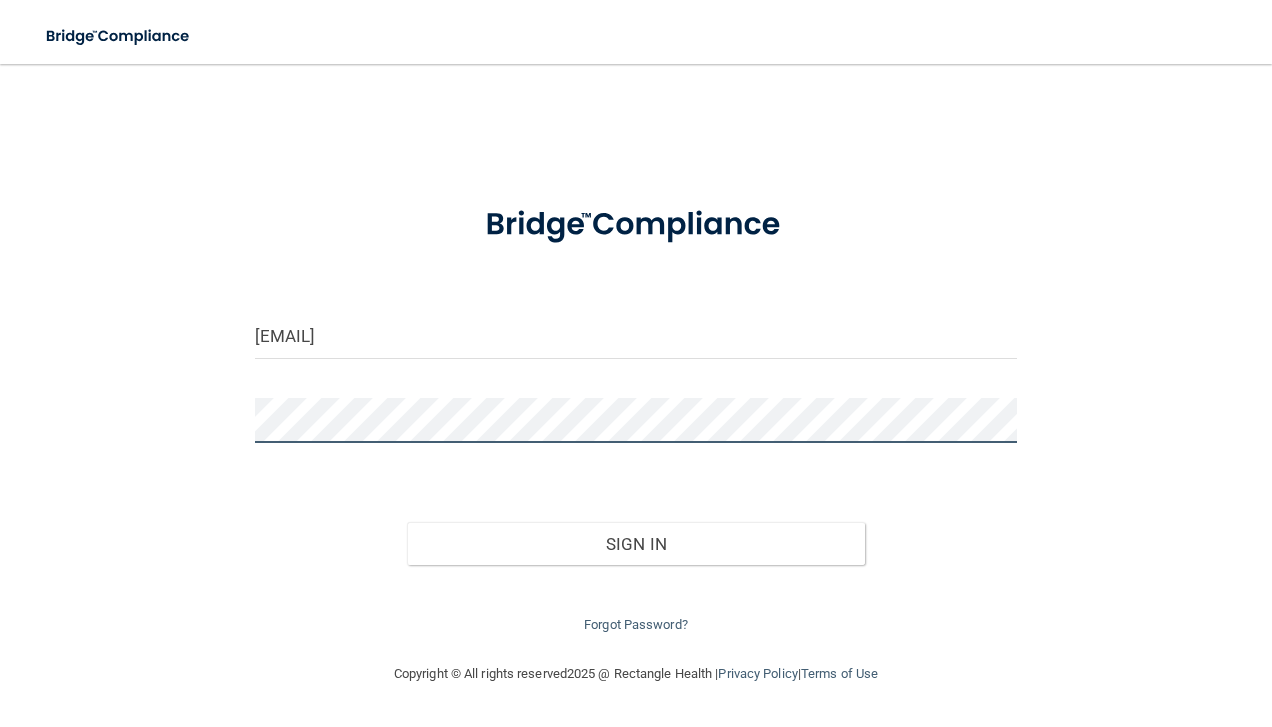 click on "Sign In" at bounding box center [636, 544] 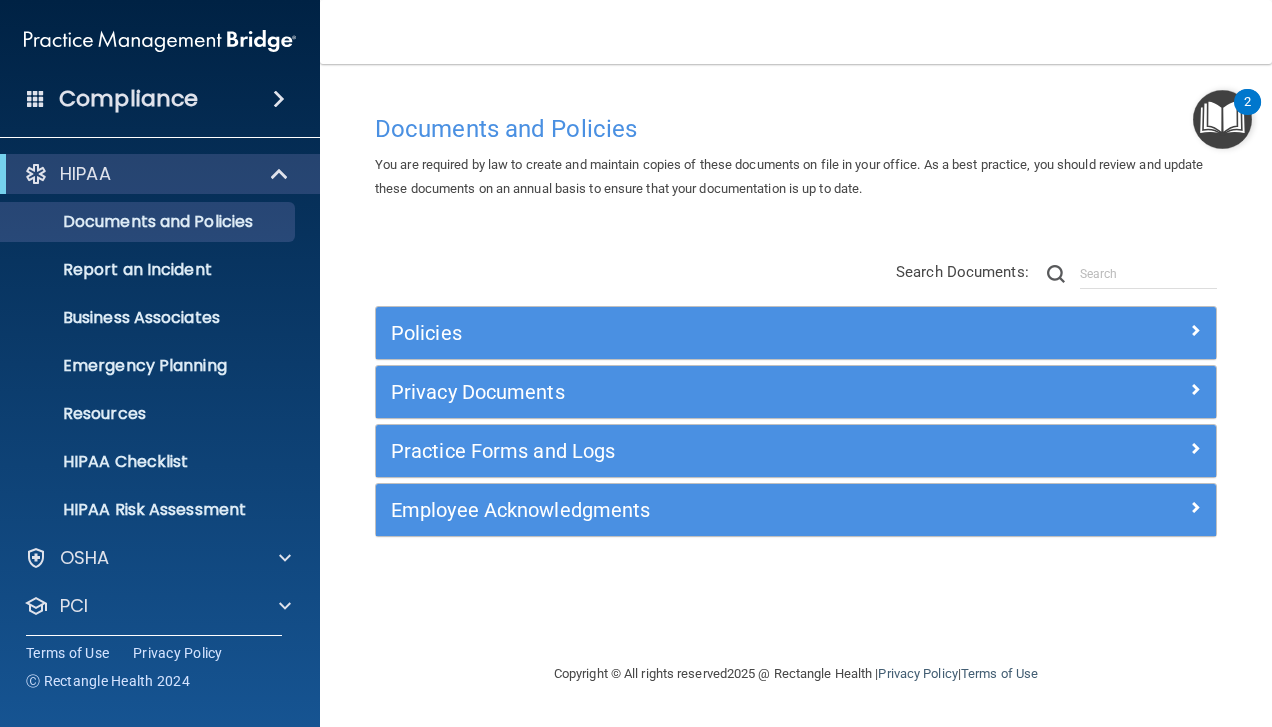 click on "Toggle navigation [FIRST] [LAST] [EMAIL] Manage My Enterprise Bayshore Dental Manage My Location" at bounding box center [796, 32] 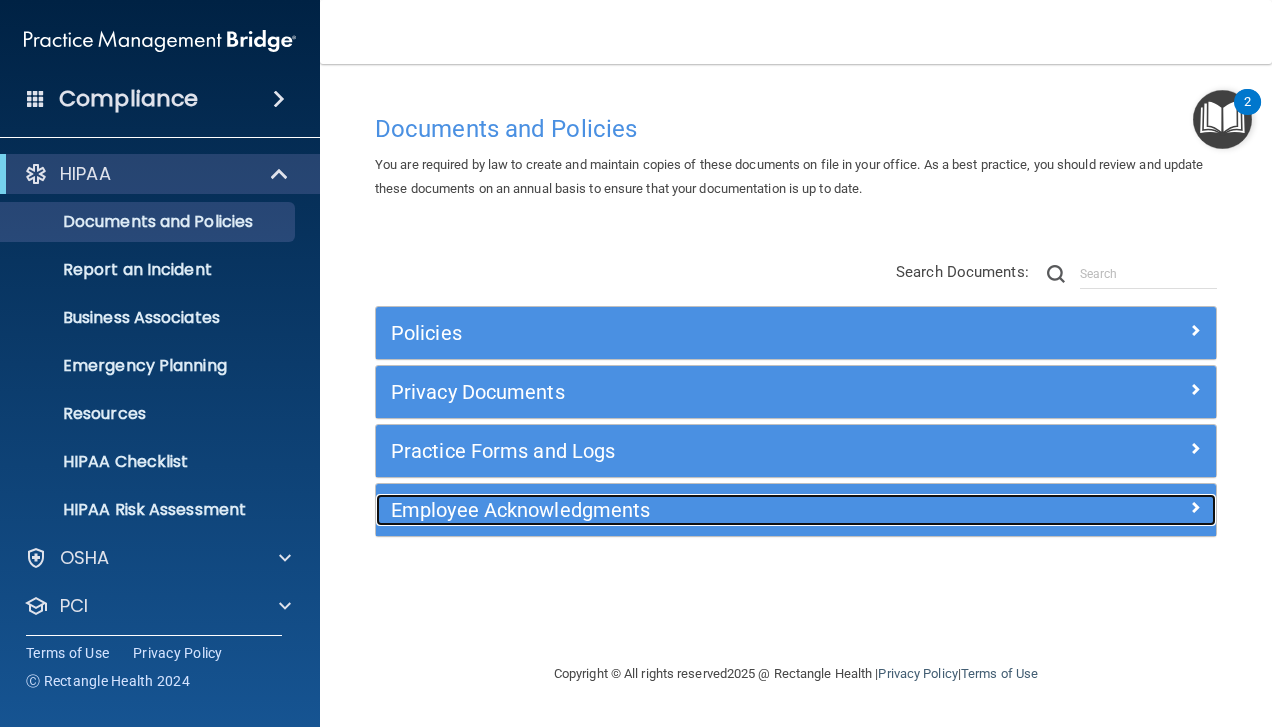 click on "Employee Acknowledgments" at bounding box center (691, 510) 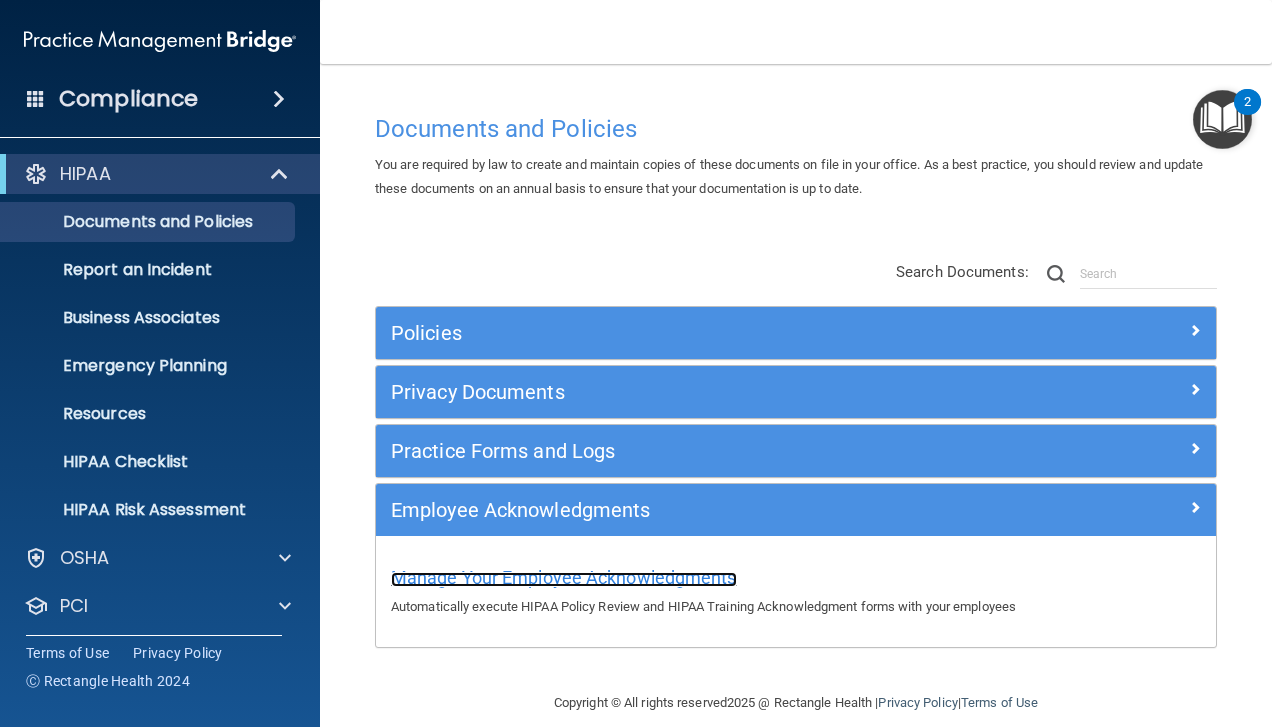 click on "Manage Your Employee Acknowledgments" at bounding box center (564, 577) 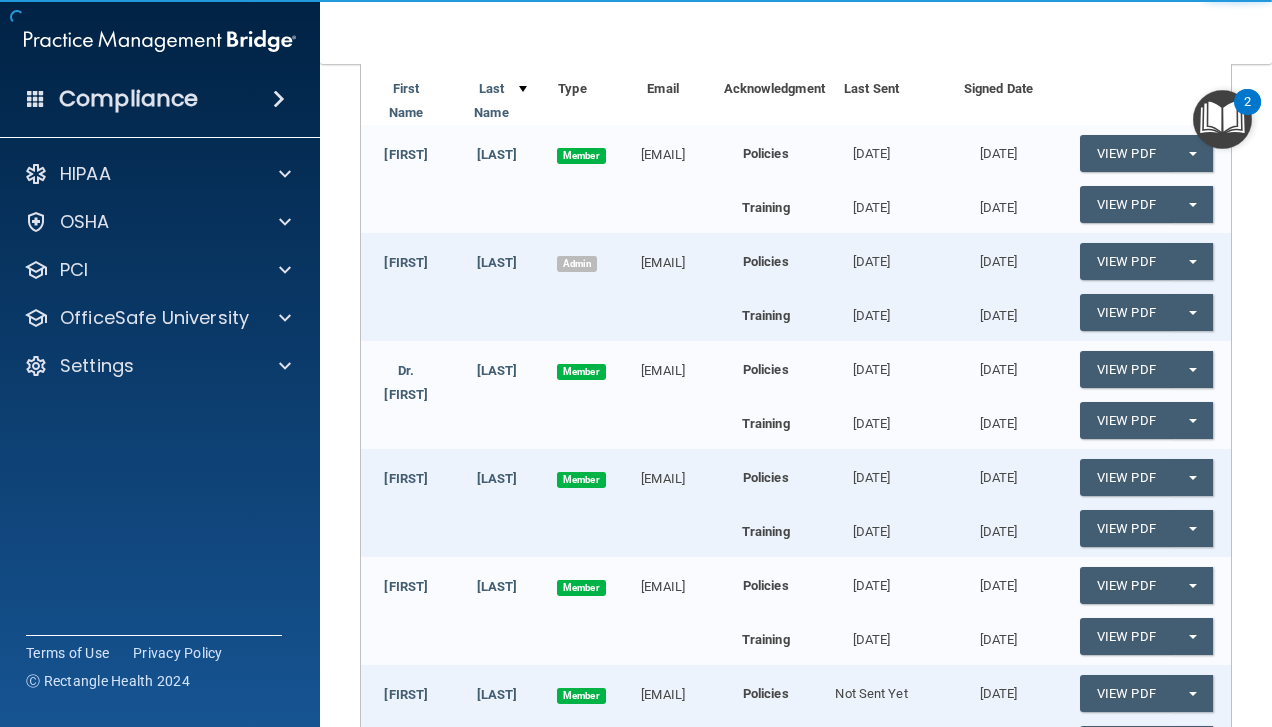 scroll, scrollTop: 628, scrollLeft: 0, axis: vertical 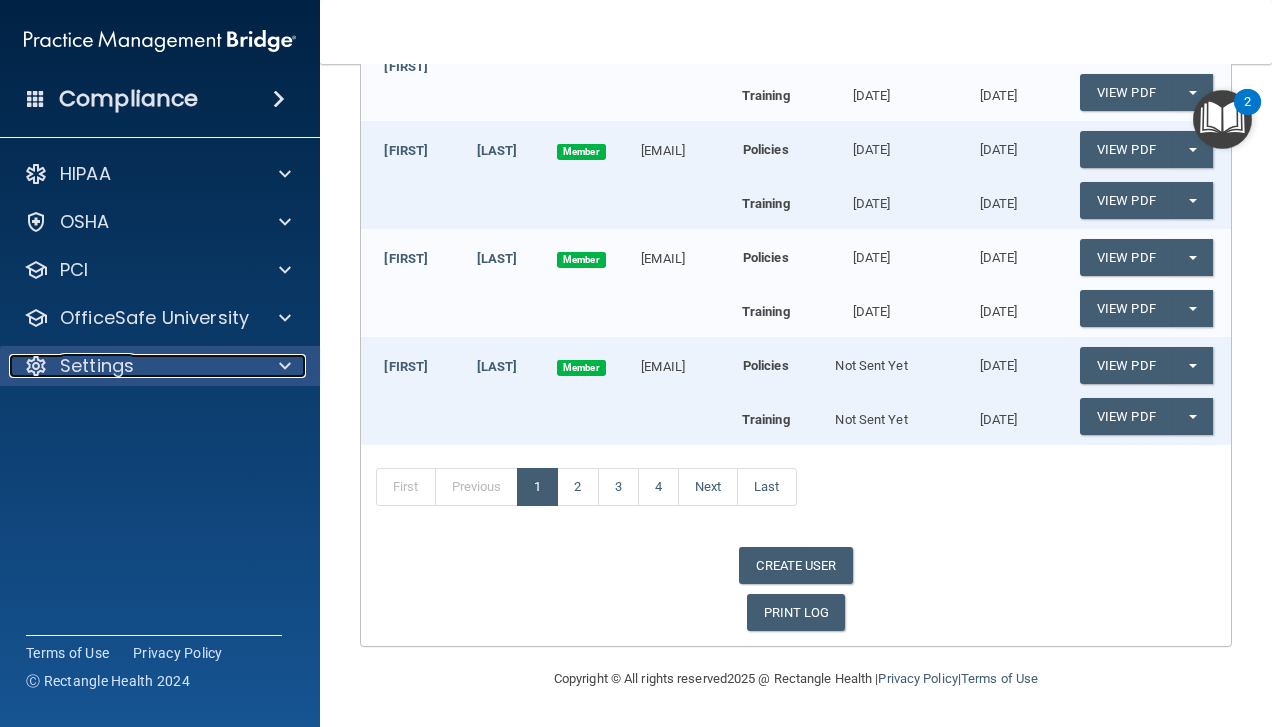 click at bounding box center [282, 366] 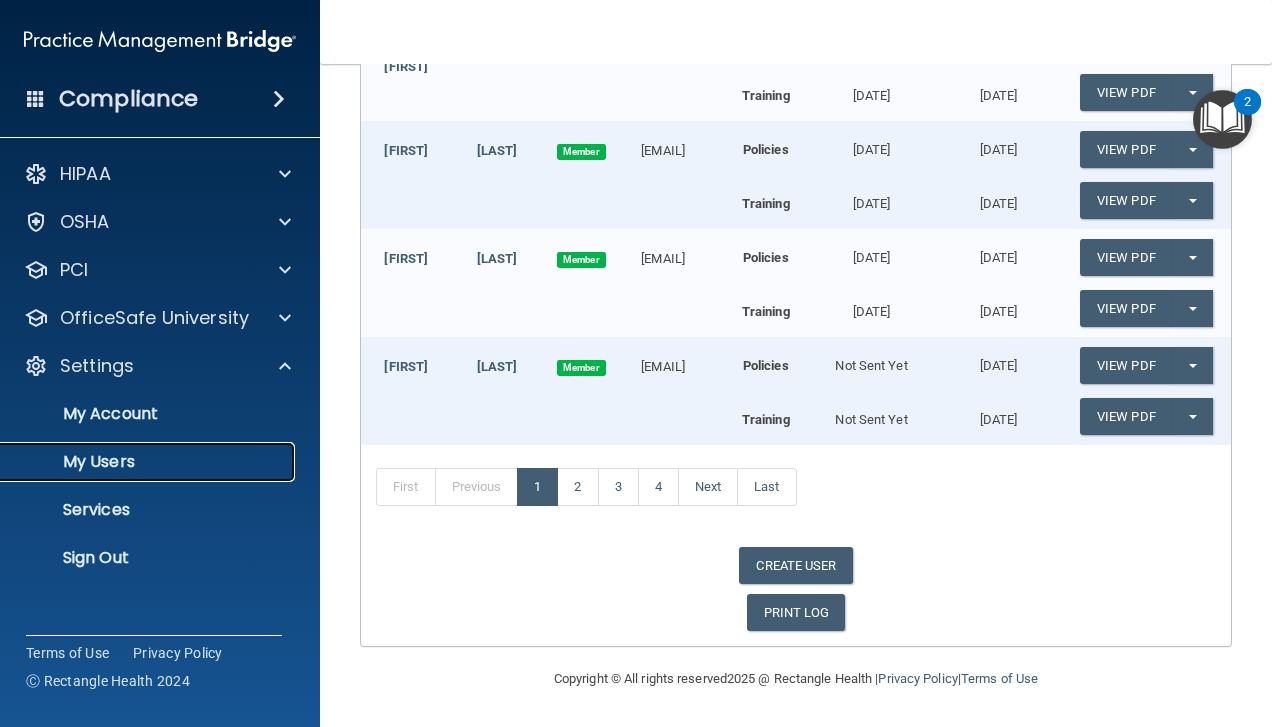 click on "My Users" at bounding box center (149, 462) 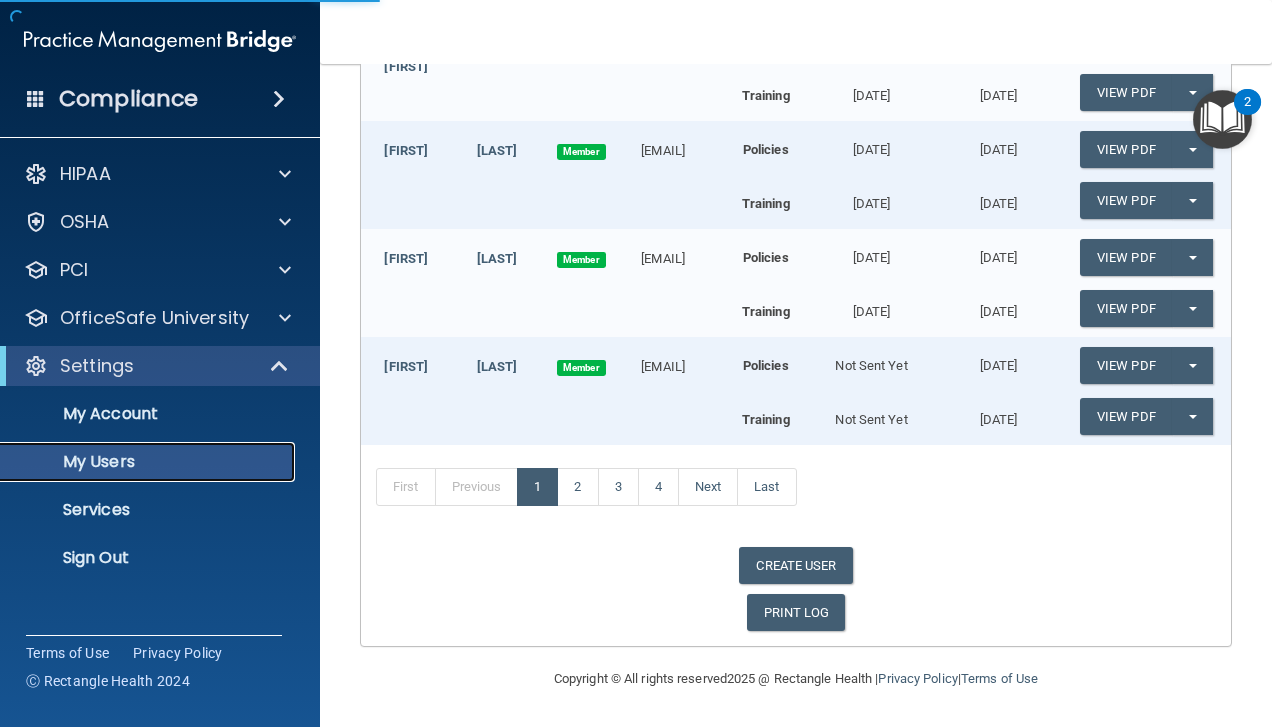 select on "20" 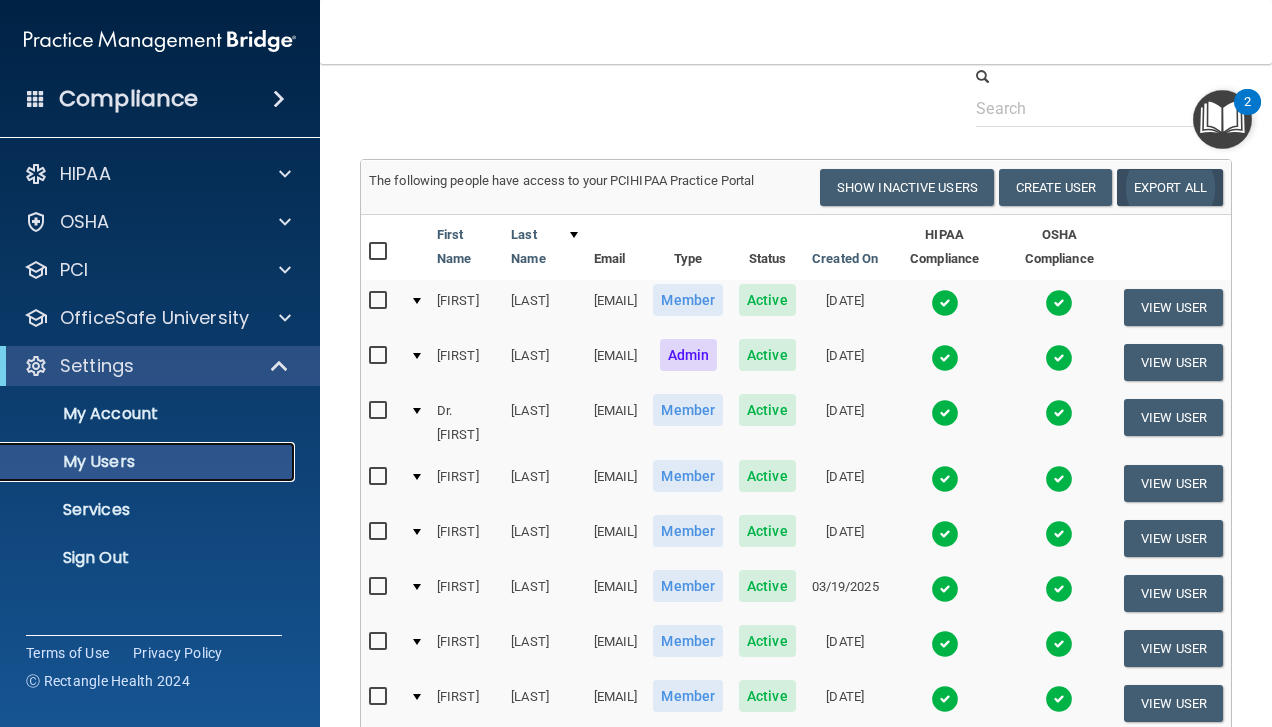 scroll, scrollTop: 0, scrollLeft: 0, axis: both 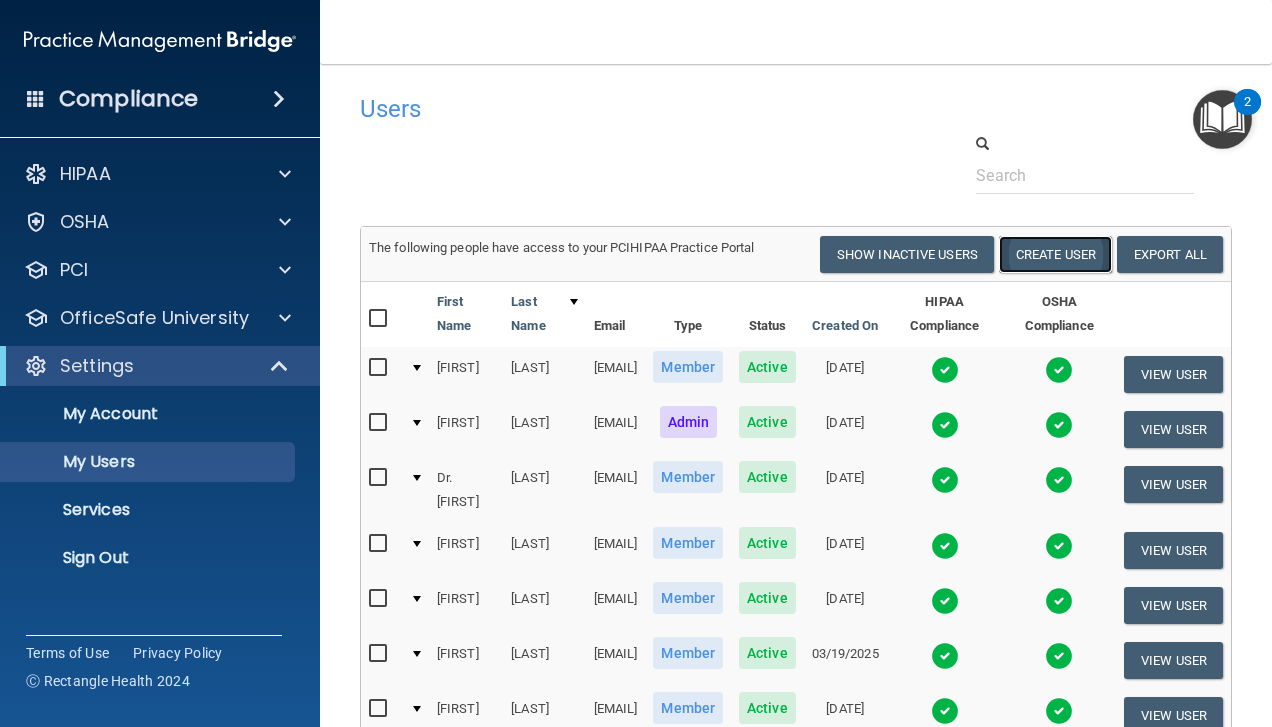 click on "Create User" at bounding box center [1055, 254] 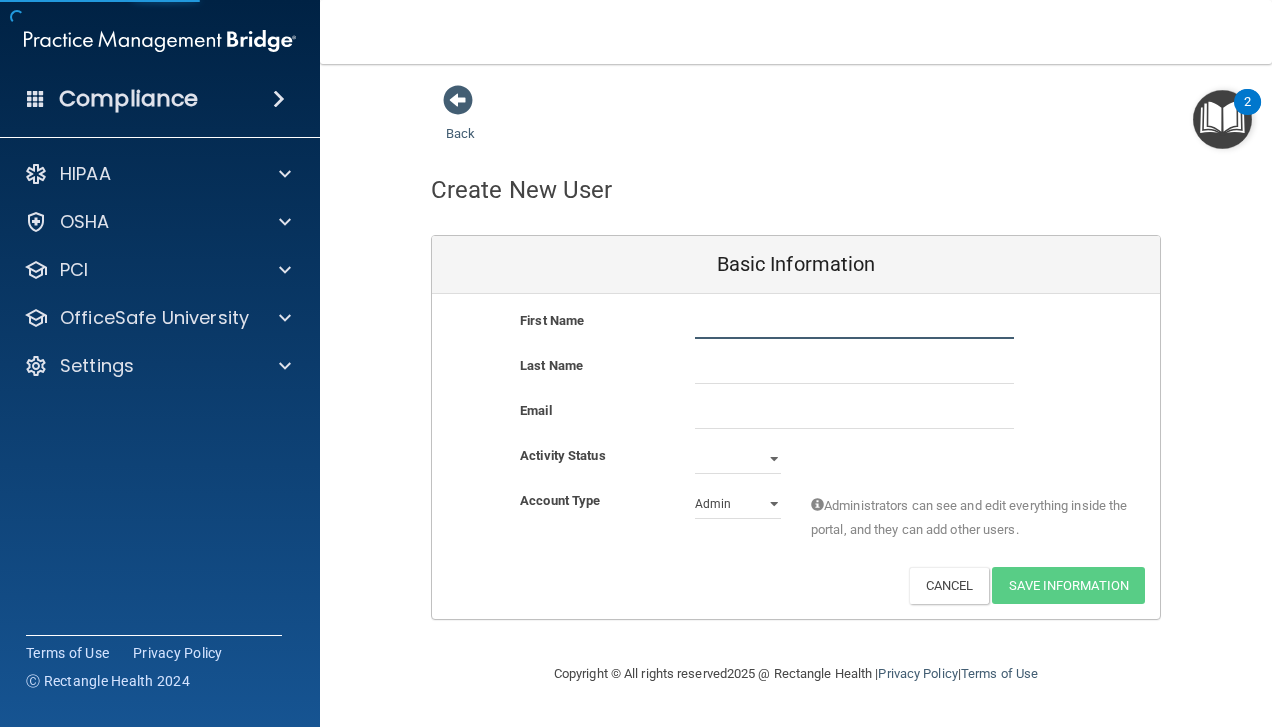 click at bounding box center (854, 324) 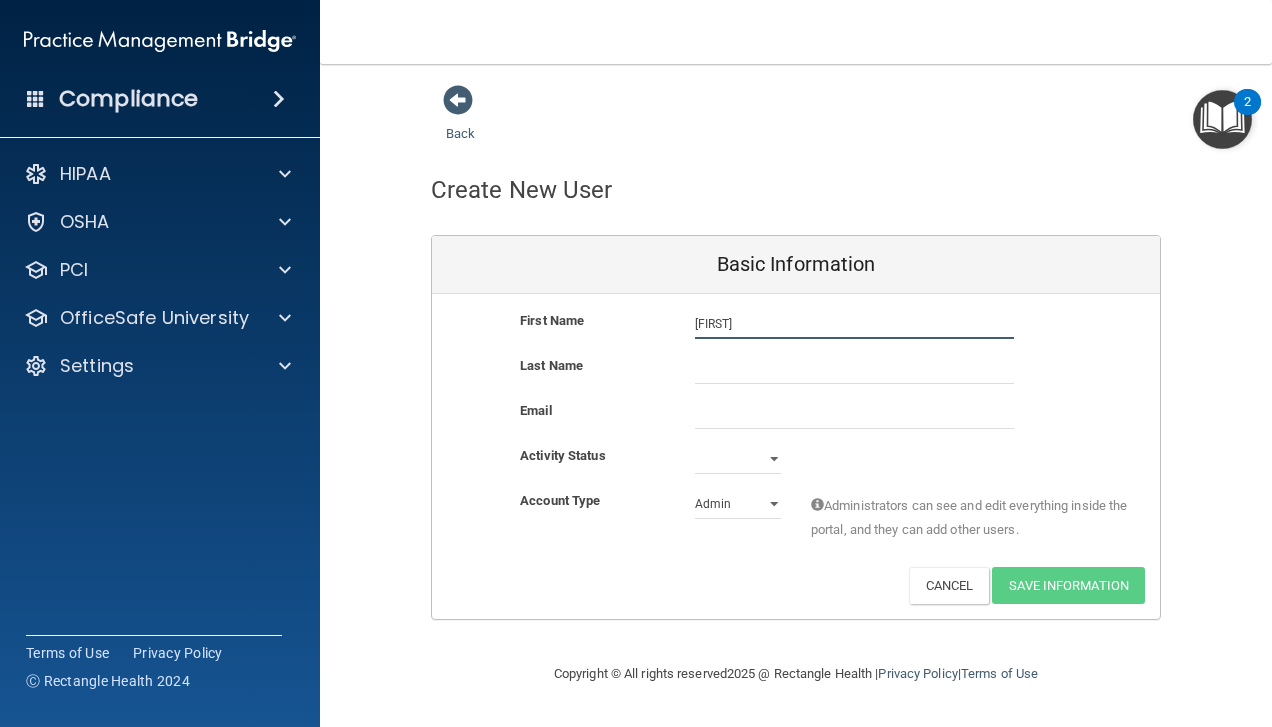 type on "[FIRST]" 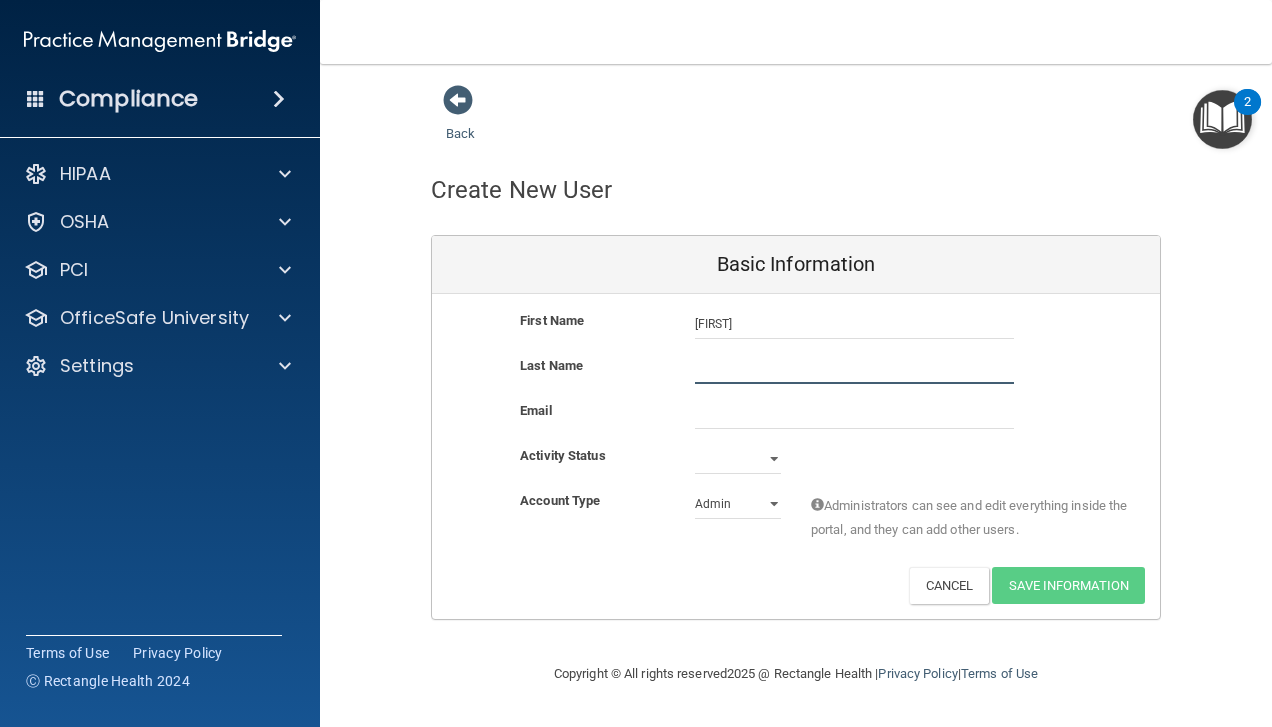click at bounding box center [854, 369] 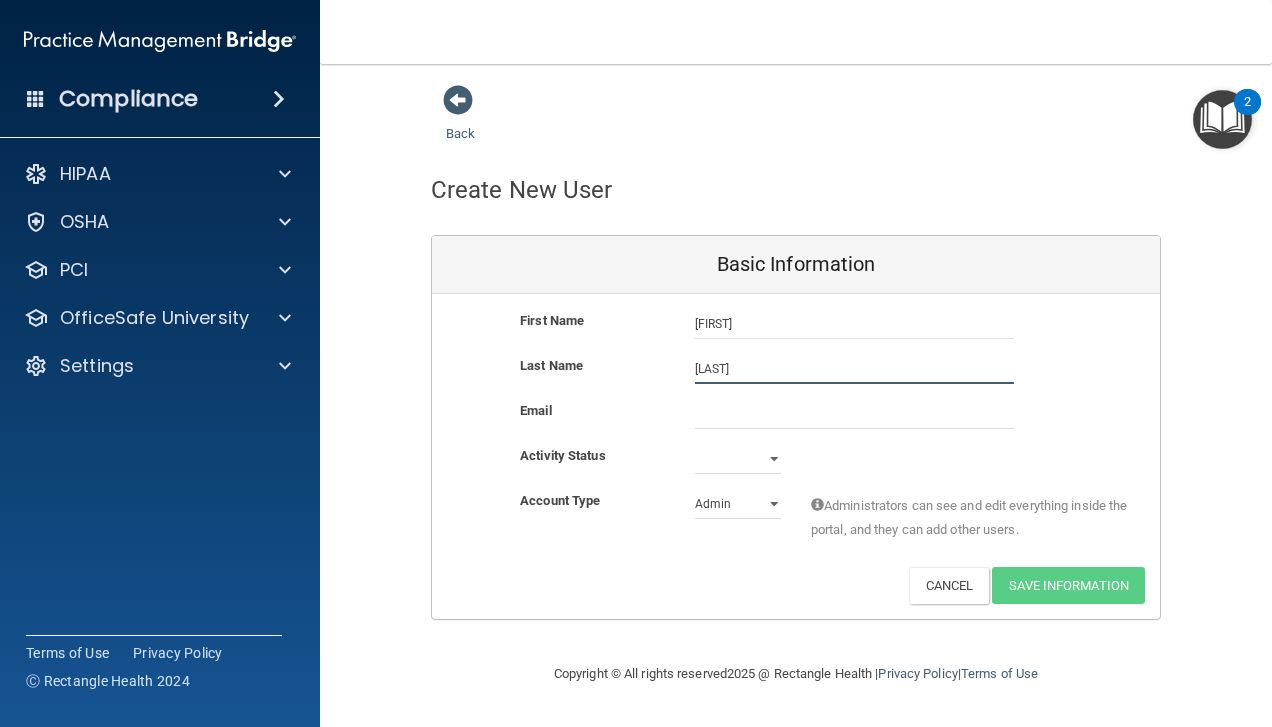 type on "[LAST]" 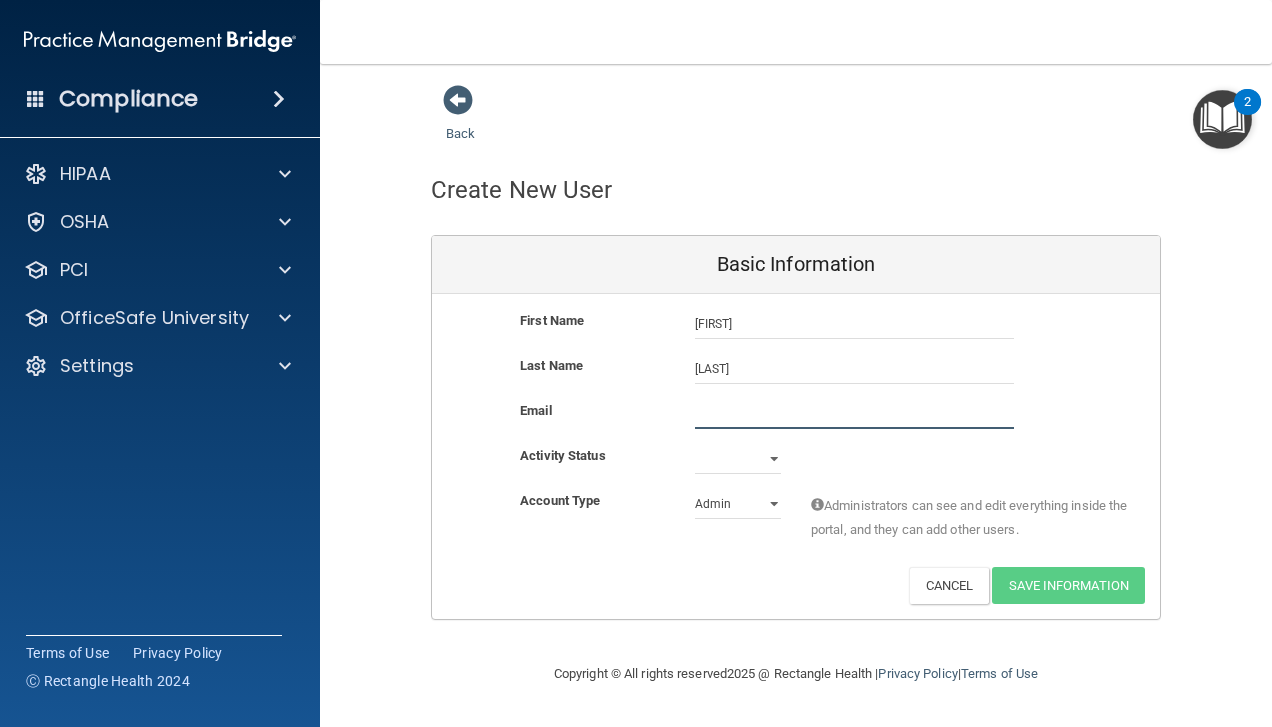click at bounding box center [854, 414] 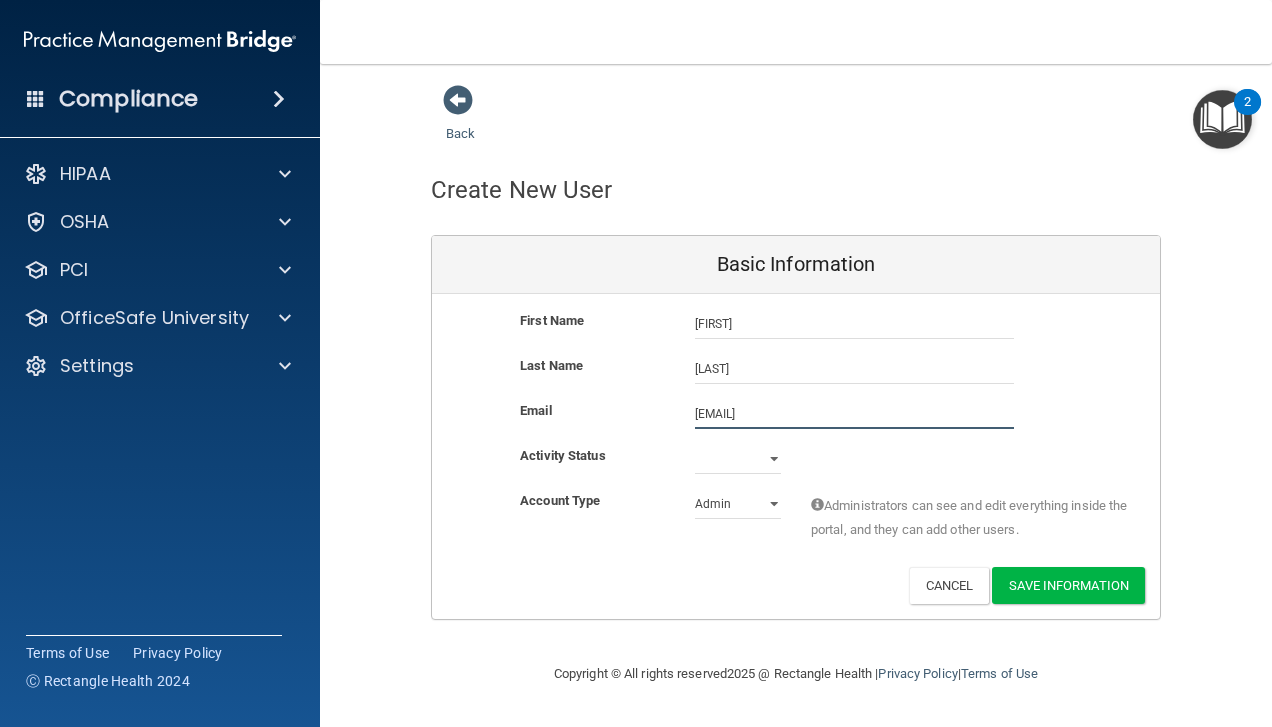 type on "[EMAIL]" 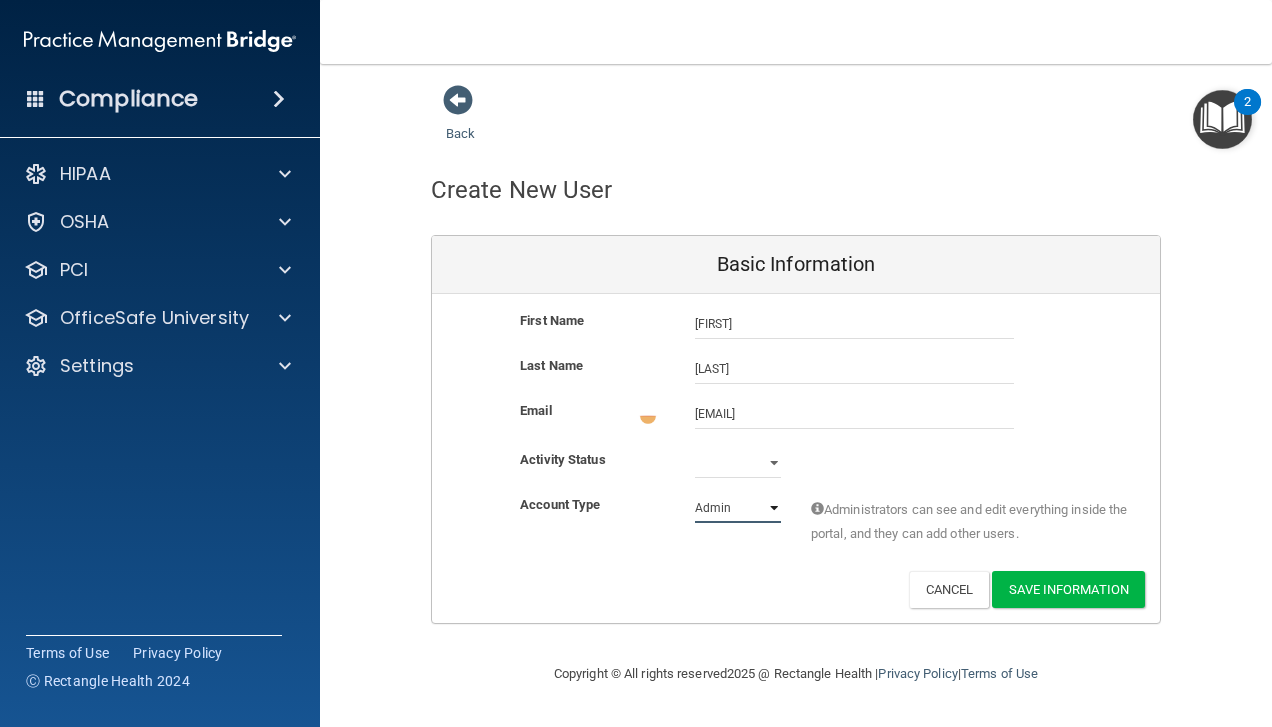 click on "Admin  Member" at bounding box center (738, 508) 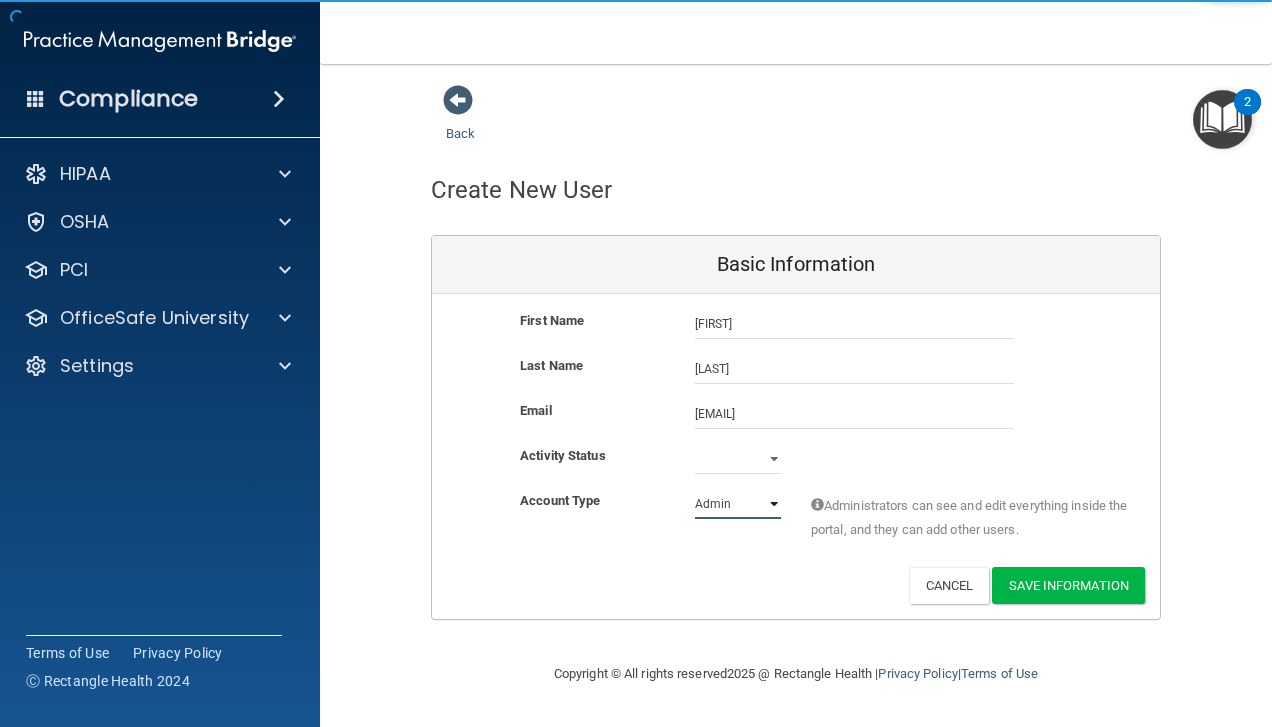 select on "practice_member" 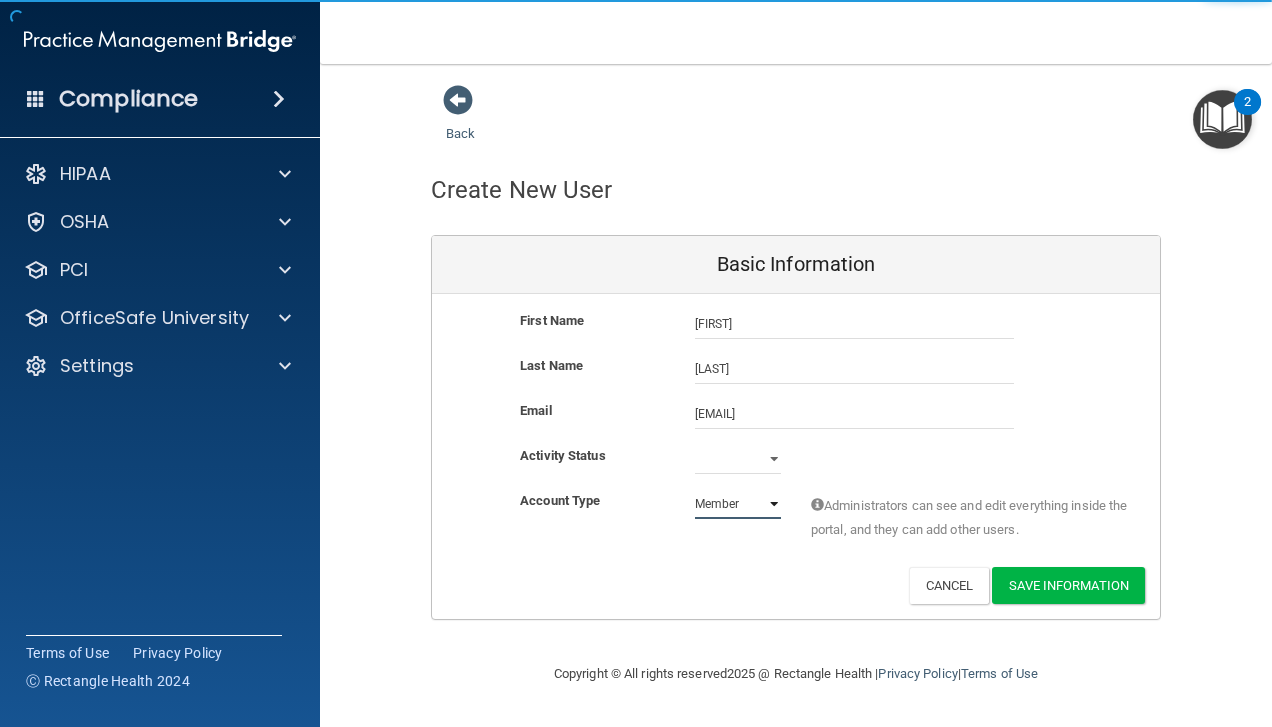 click on "Admin  Member" at bounding box center [738, 504] 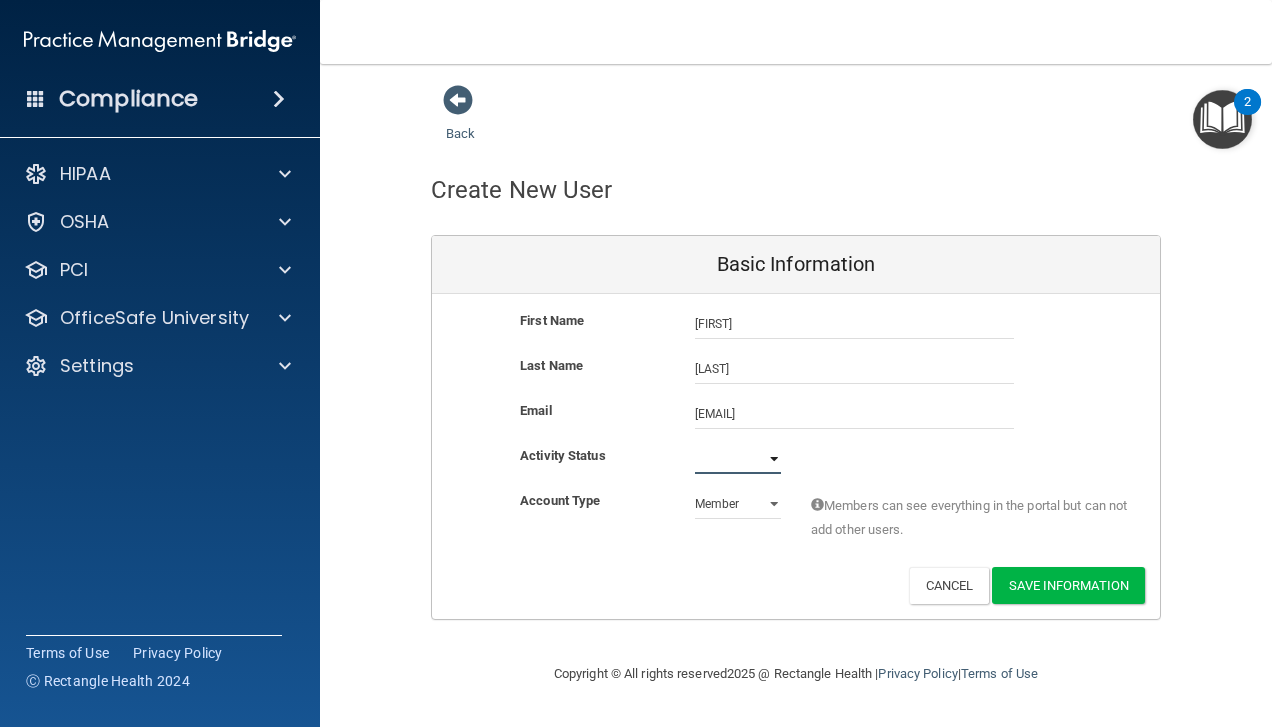 click on "Active  Inactive" at bounding box center (738, 459) 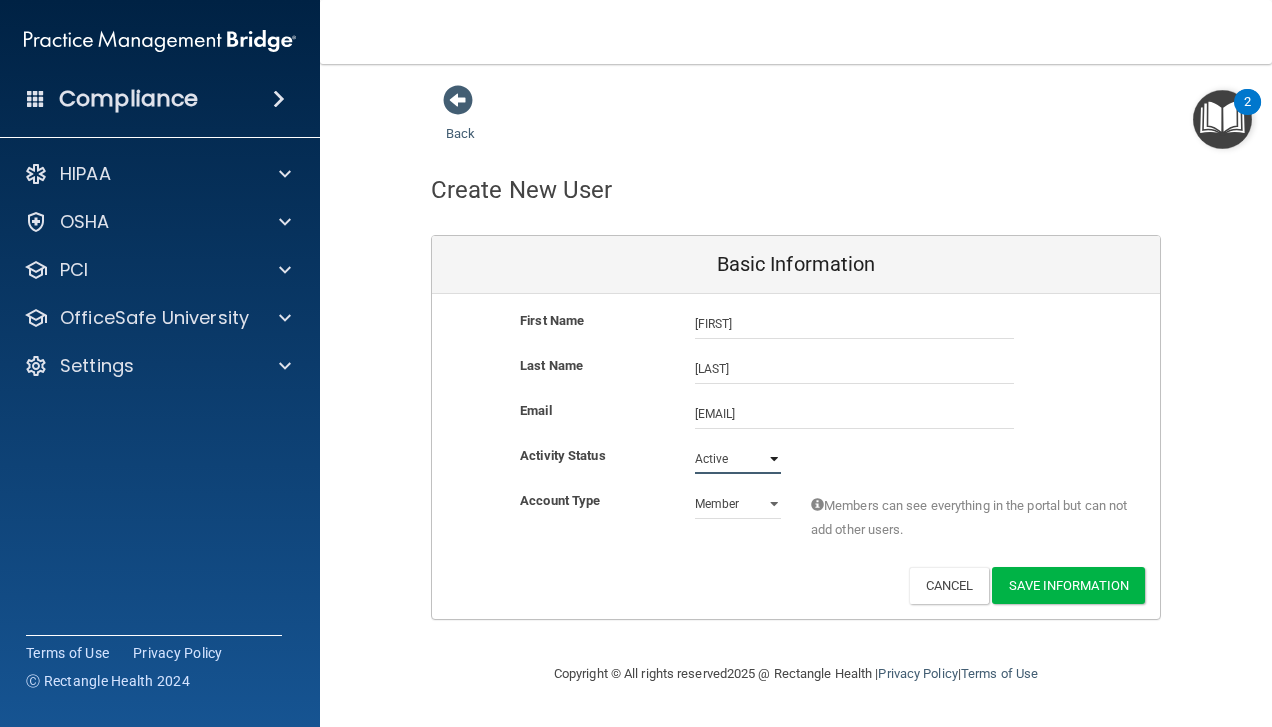 click on "Active  Inactive" at bounding box center [738, 459] 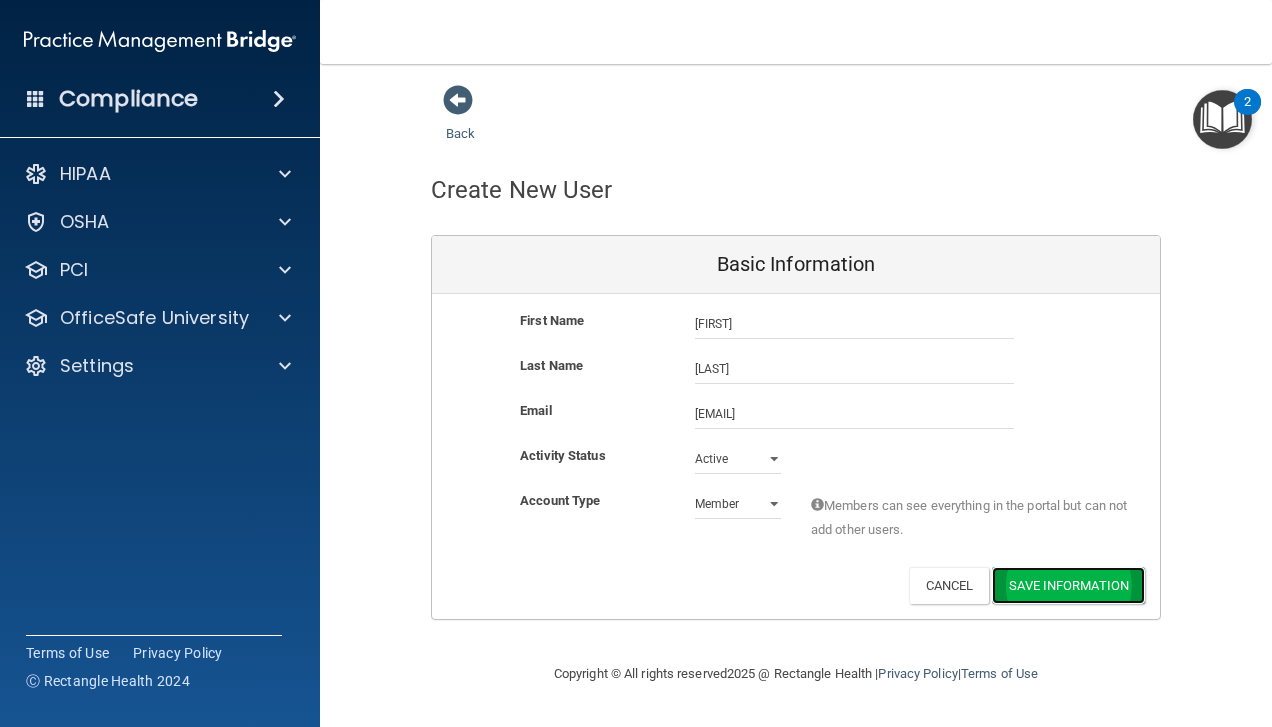 click on "Save Information" at bounding box center [1068, 585] 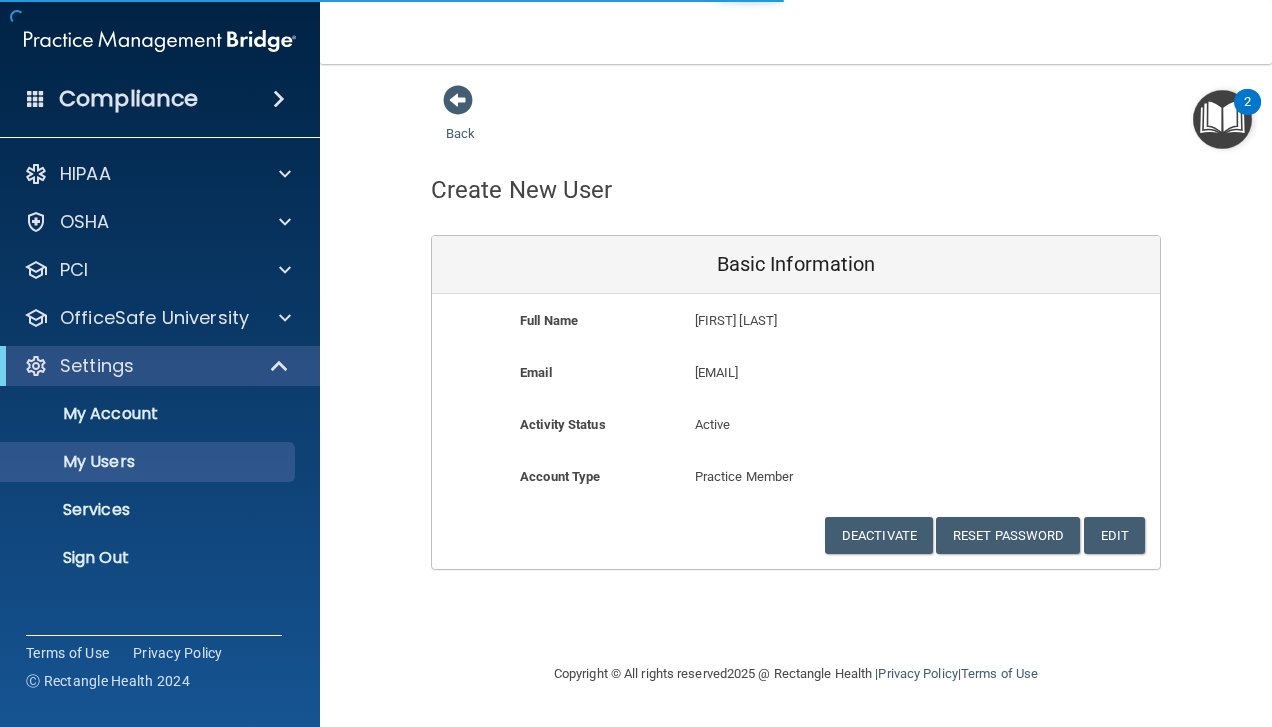 select on "20" 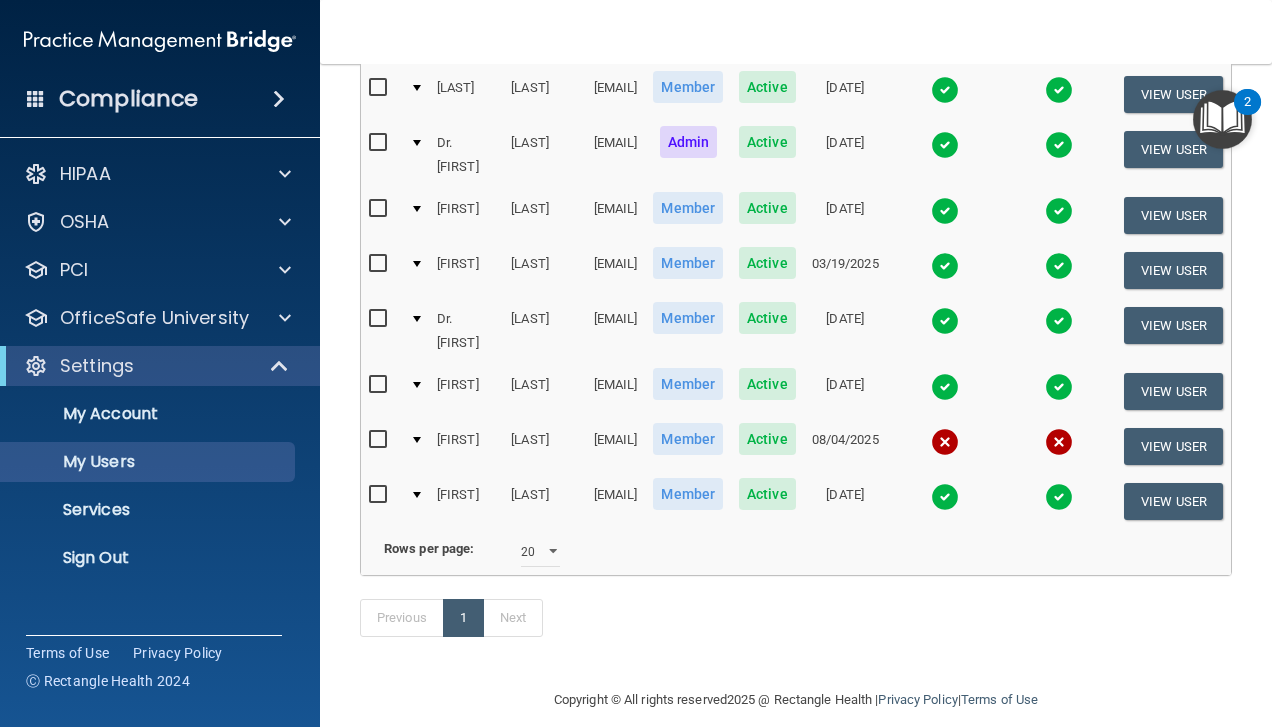 scroll, scrollTop: 947, scrollLeft: 0, axis: vertical 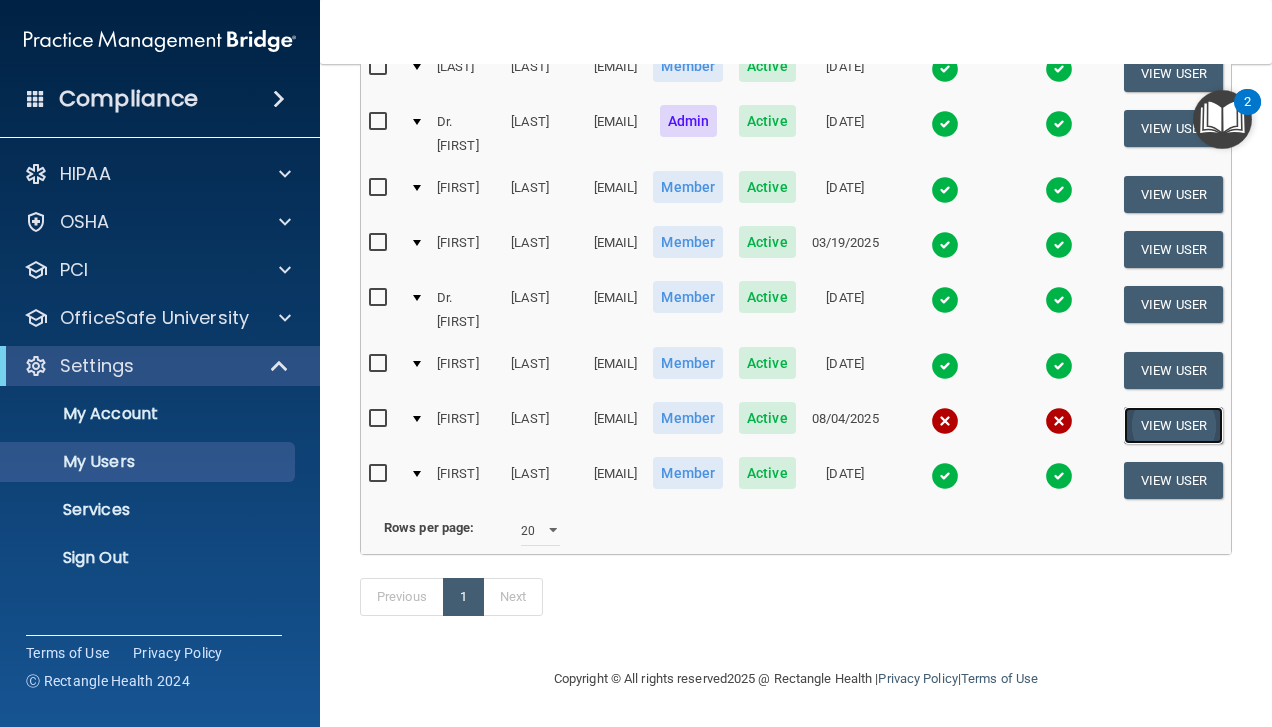 click on "View User" at bounding box center [1173, 425] 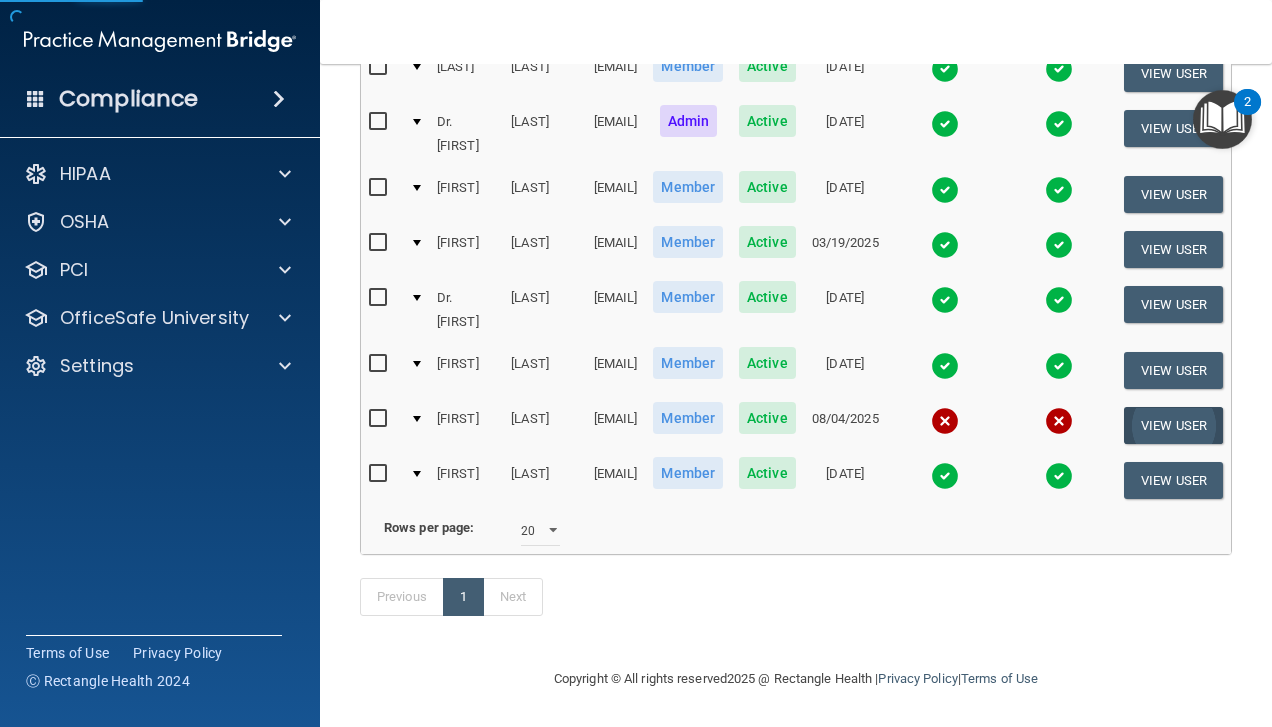 scroll, scrollTop: 0, scrollLeft: 0, axis: both 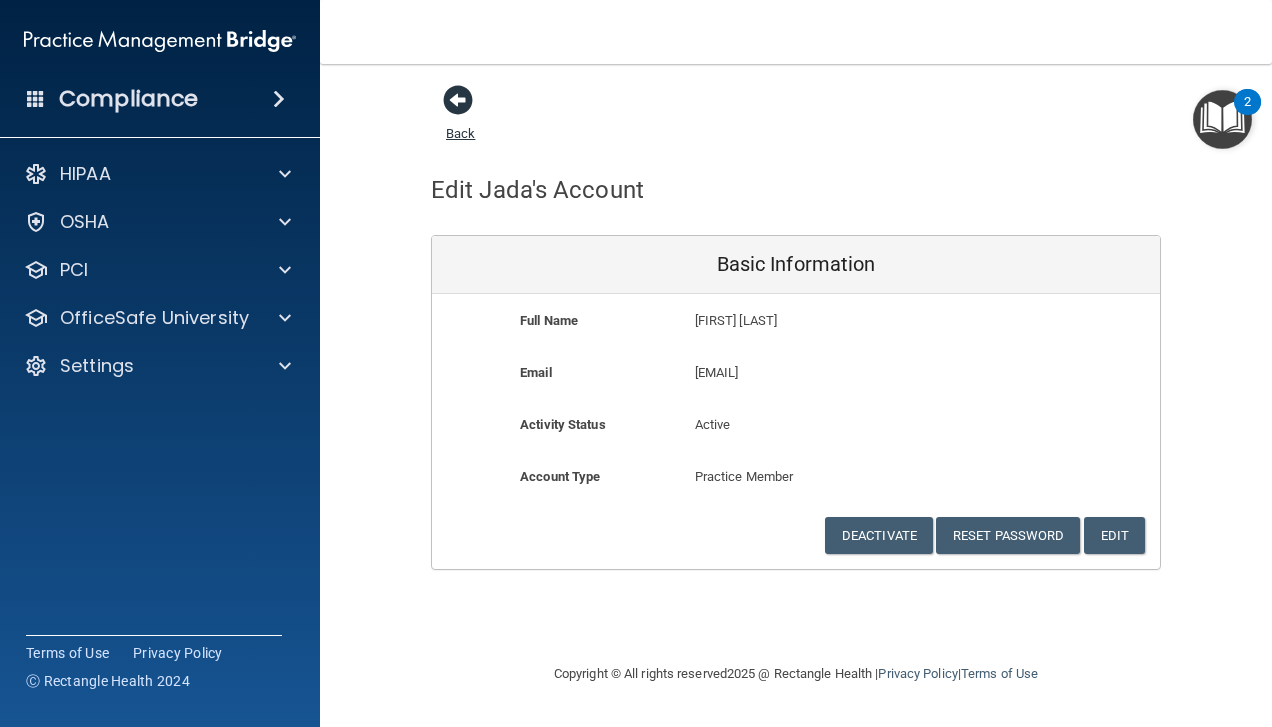 click at bounding box center (458, 100) 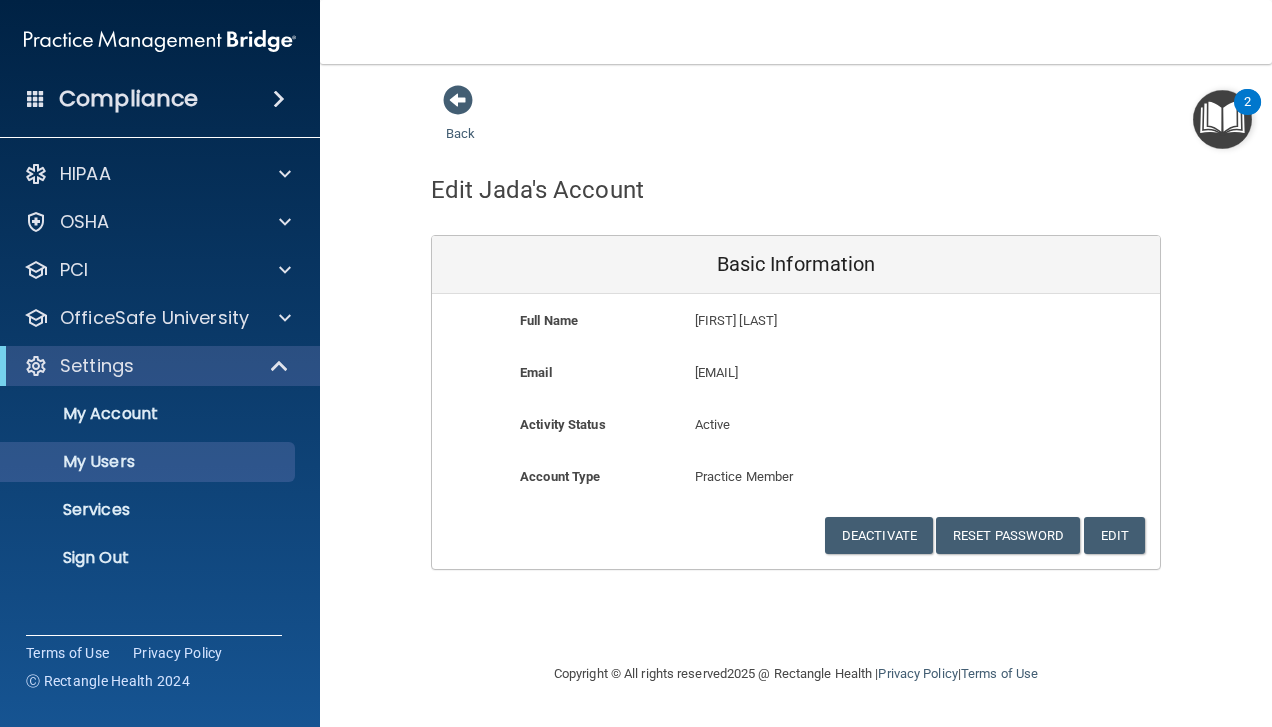 select on "20" 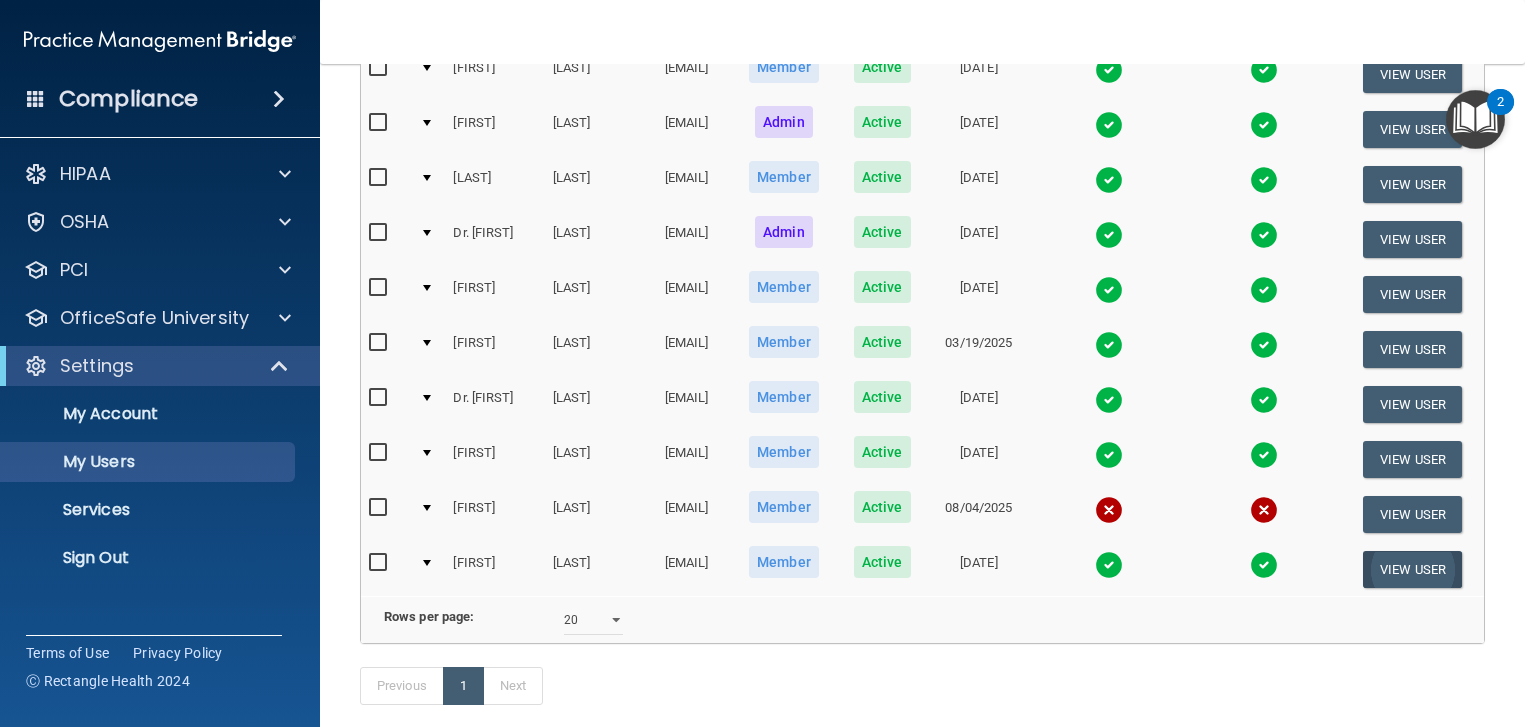 scroll, scrollTop: 783, scrollLeft: 0, axis: vertical 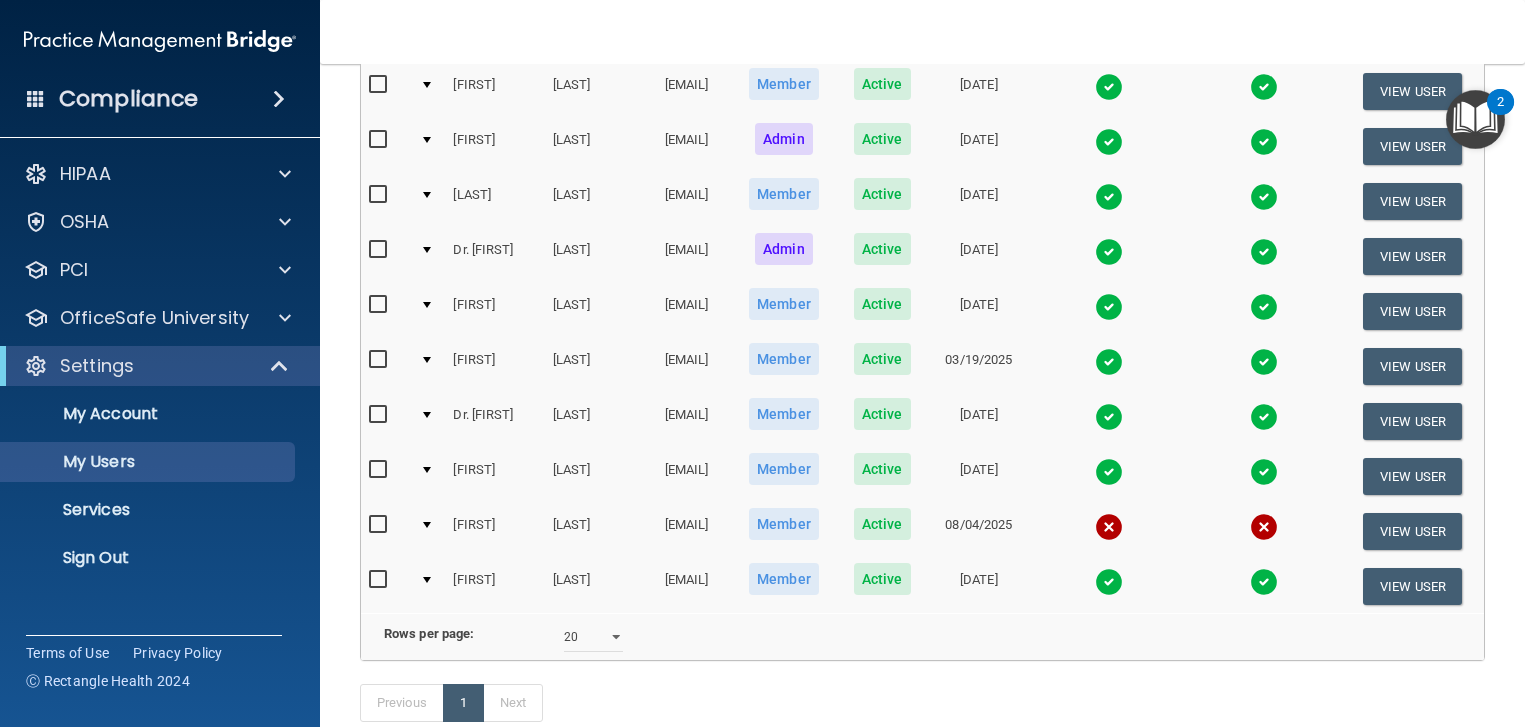 click at bounding box center [1109, 527] 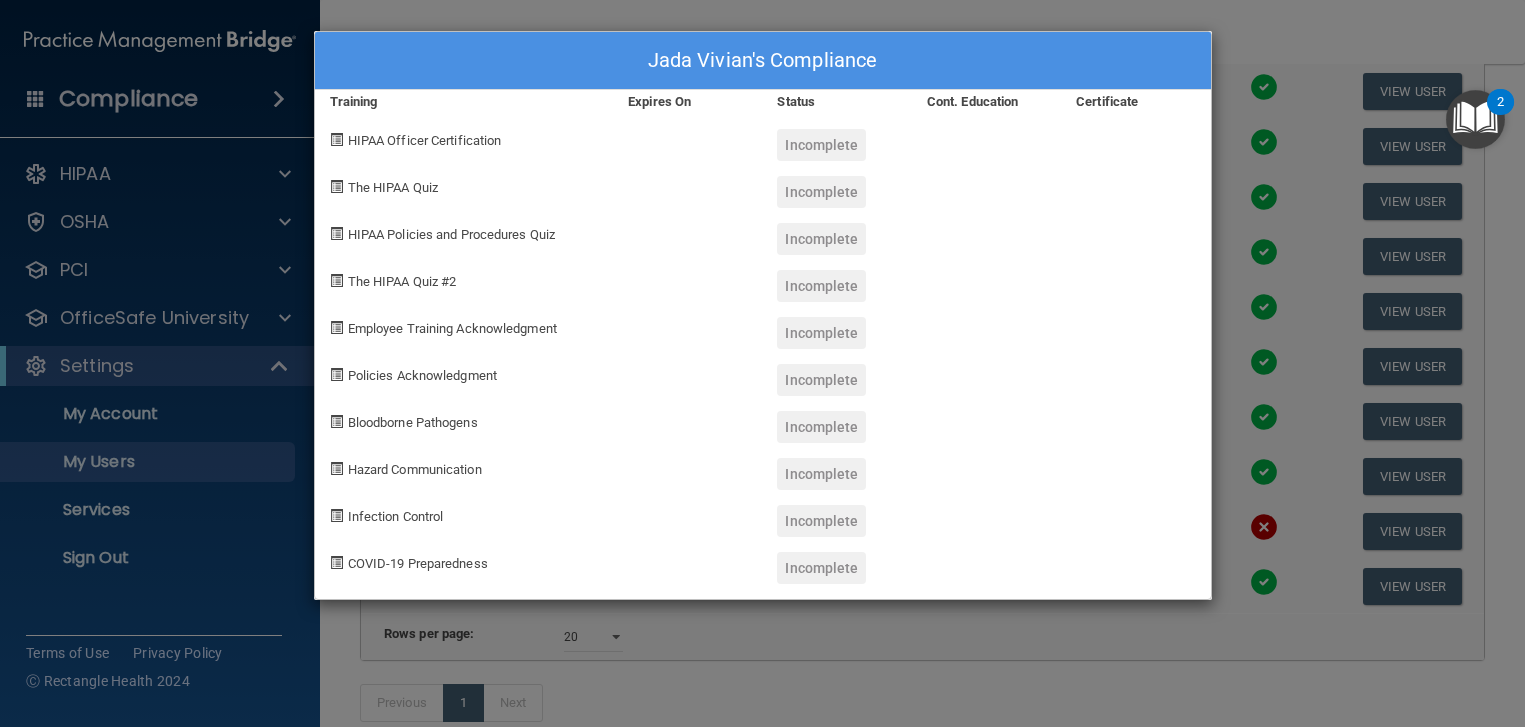 click on "Jada Vivian's Compliance      Training   Expires On   Status   Cont. Education   Certificate         HIPAA Officer Certification             Incomplete                      The HIPAA Quiz             Incomplete                      HIPAA Policies and Procedures Quiz             Incomplete                      The HIPAA Quiz #2             Incomplete                      Employee Training Acknowledgment             Incomplete                      Policies Acknowledgment             Incomplete                      Bloodborne Pathogens             Incomplete                      Hazard Communication             Incomplete                      Infection Control             Incomplete                      COVID-19 Preparedness             Incomplete" at bounding box center [762, 363] 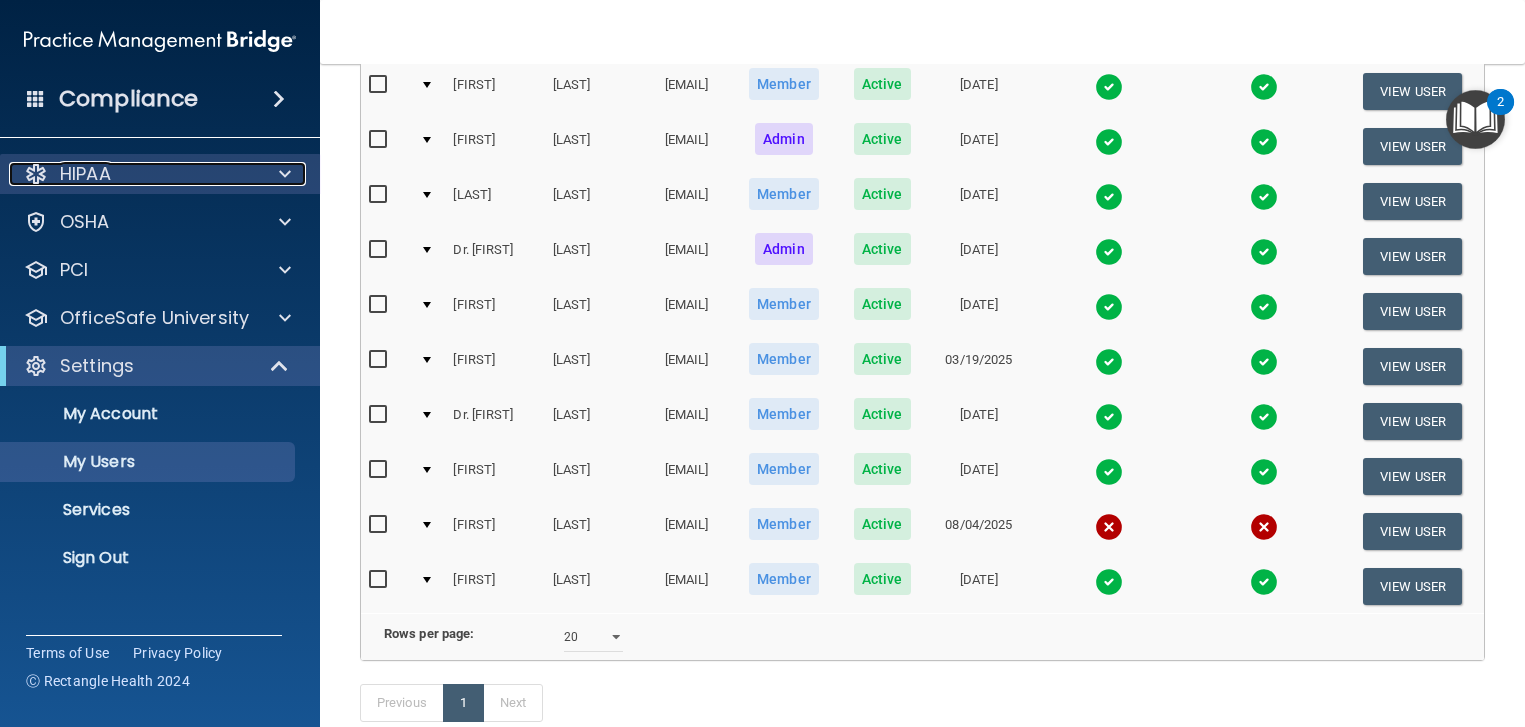 click at bounding box center (282, 174) 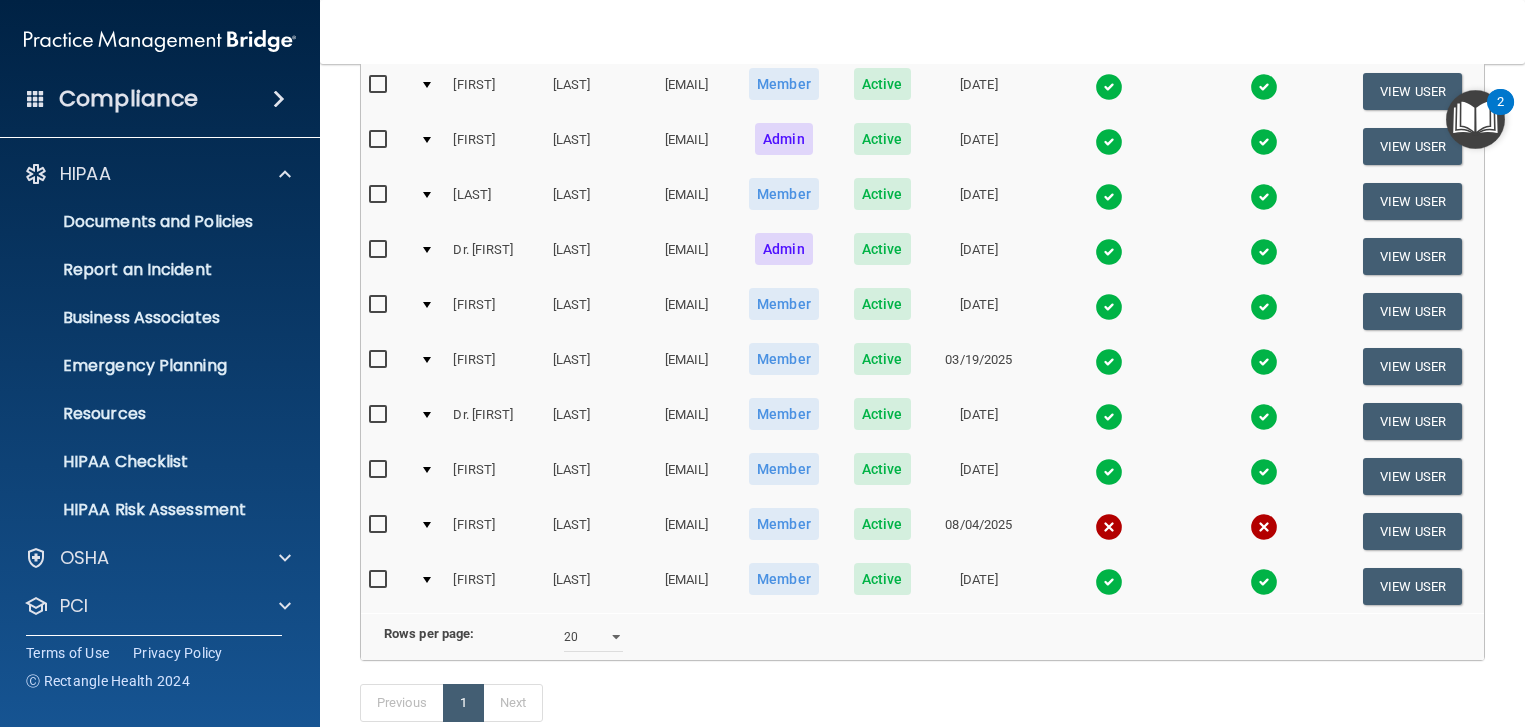 click on "Compliance" at bounding box center [128, 99] 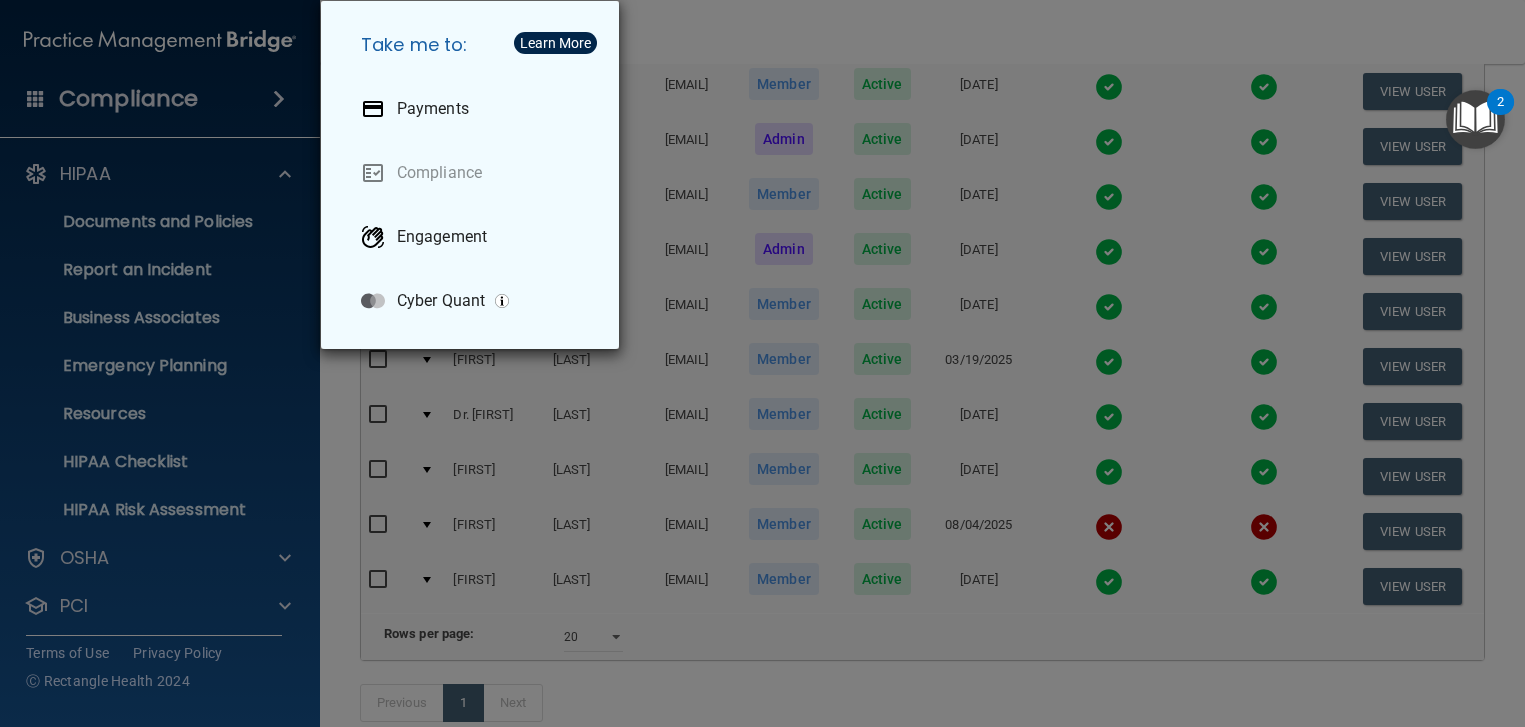 click on "Take me to:             Payments                   Compliance                     Engagement                     Cyber Quant" at bounding box center (762, 363) 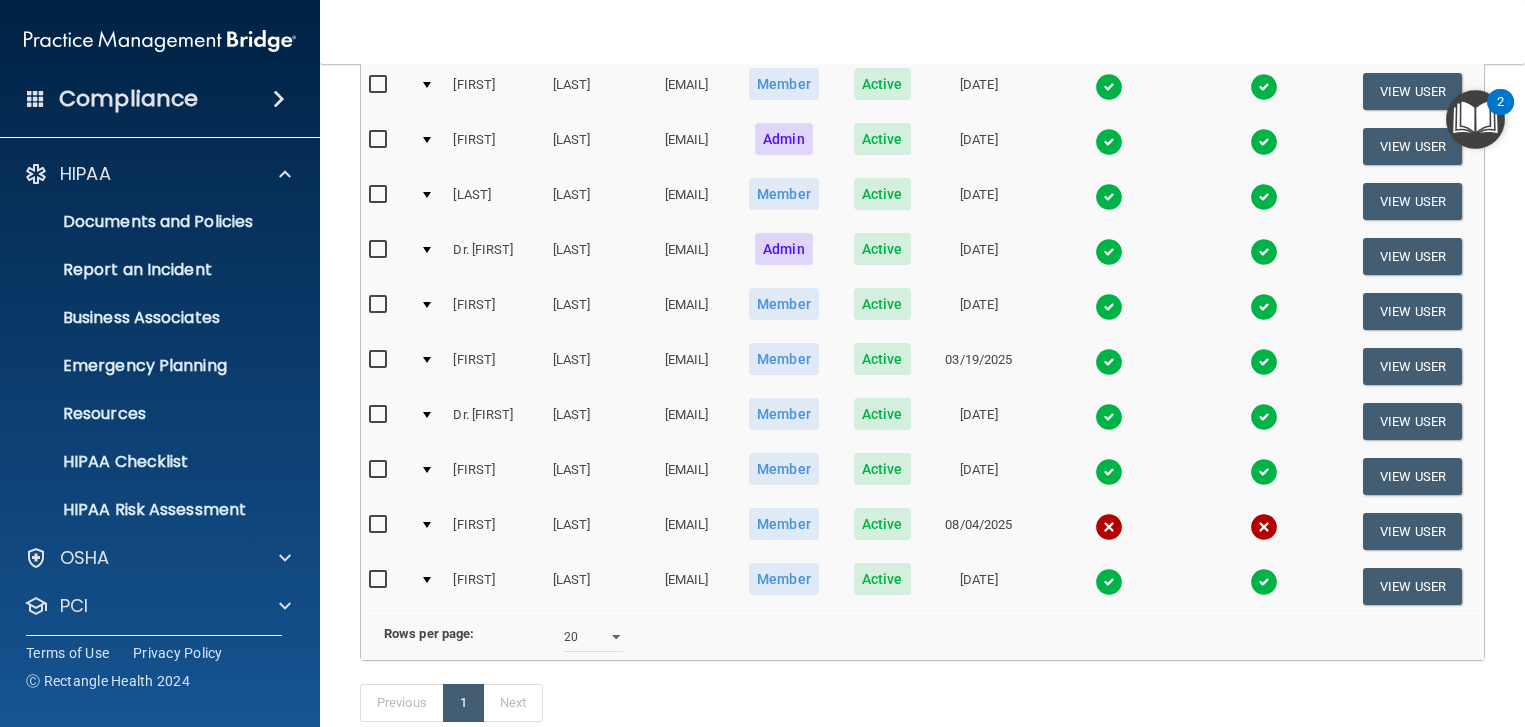 click at bounding box center (160, 41) 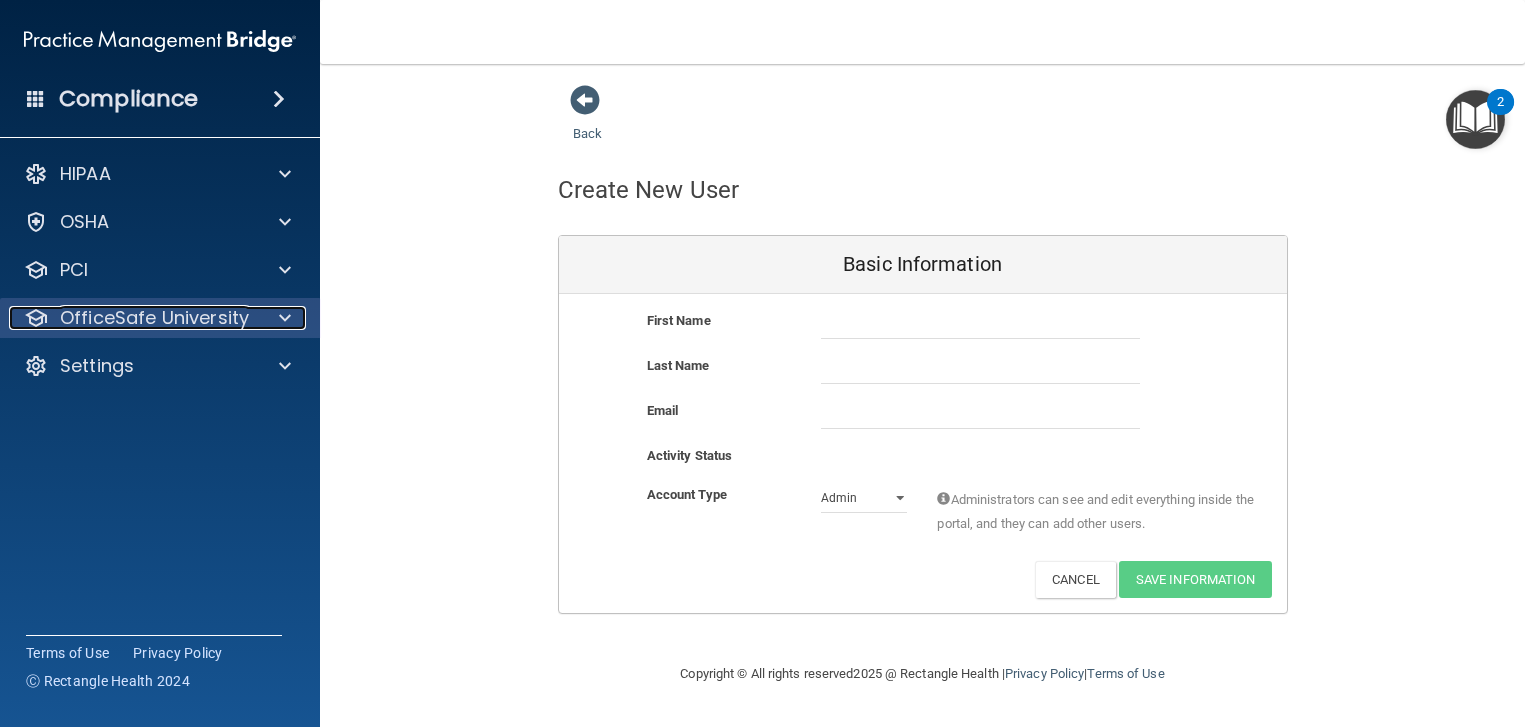 click at bounding box center (282, 318) 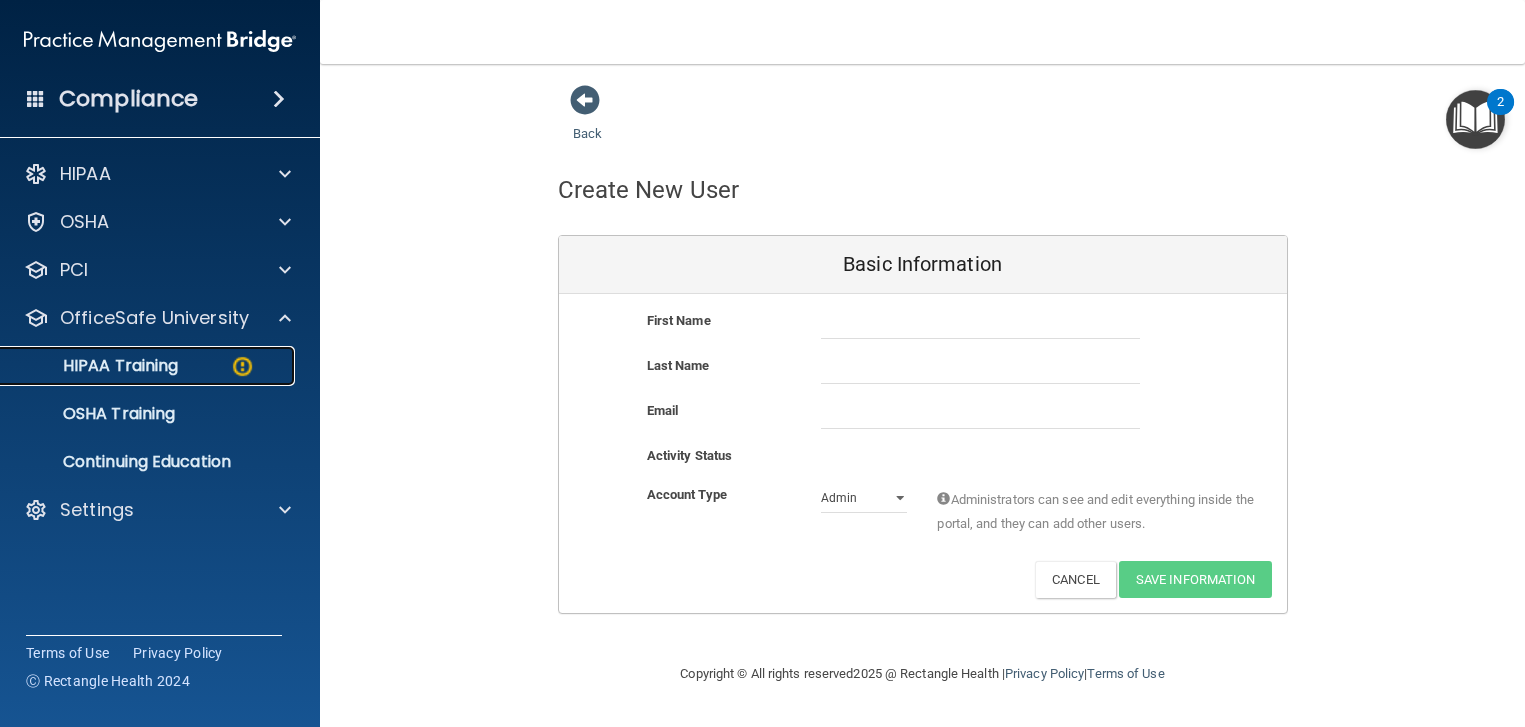 click on "HIPAA Training" at bounding box center (149, 366) 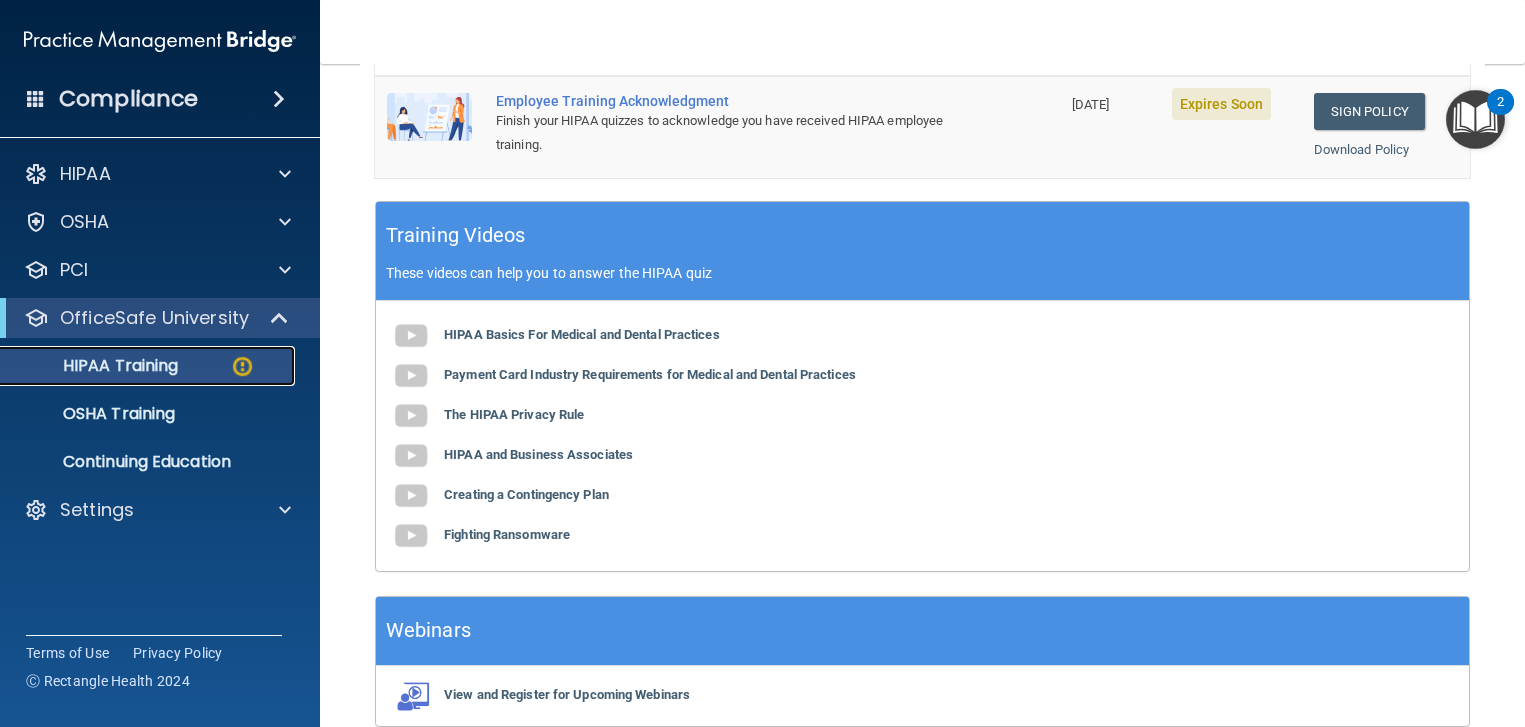 scroll, scrollTop: 600, scrollLeft: 0, axis: vertical 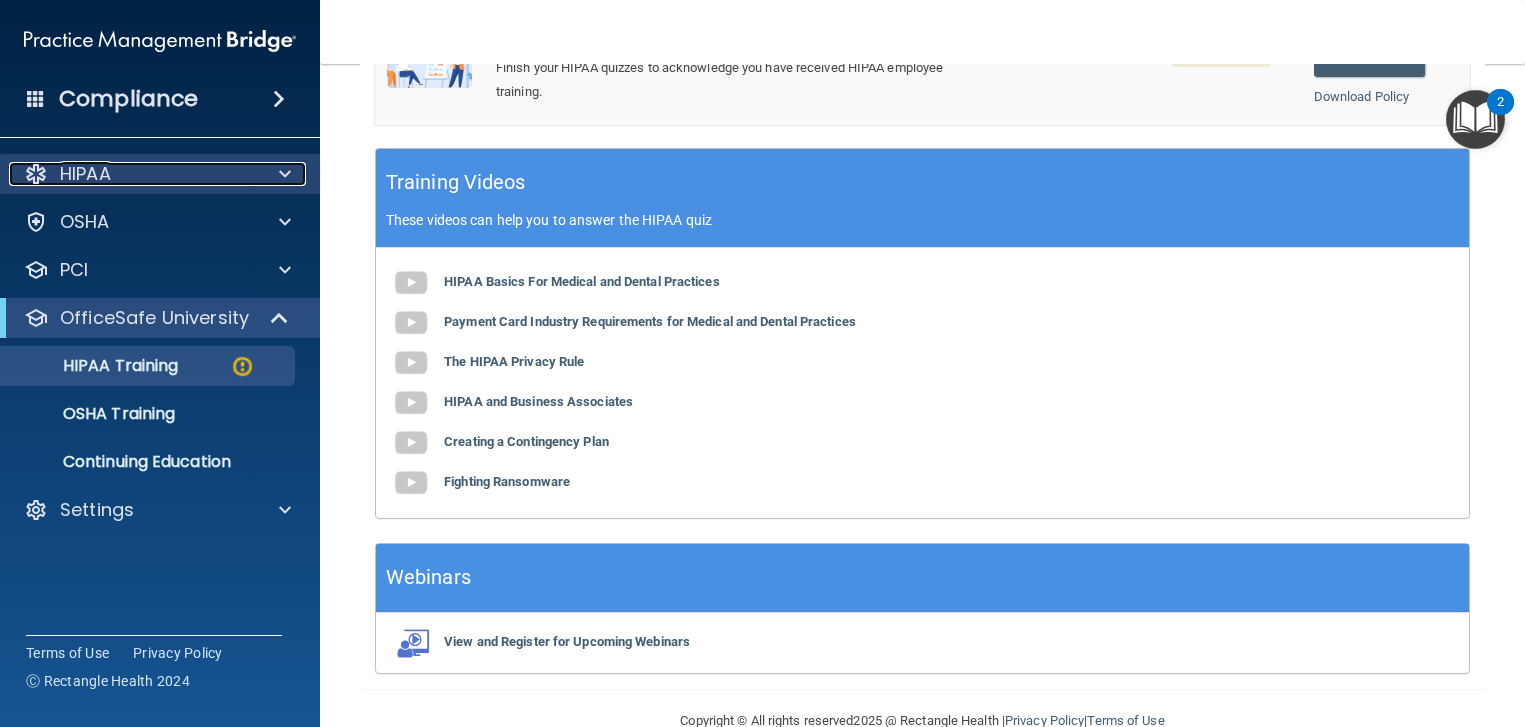click at bounding box center [285, 174] 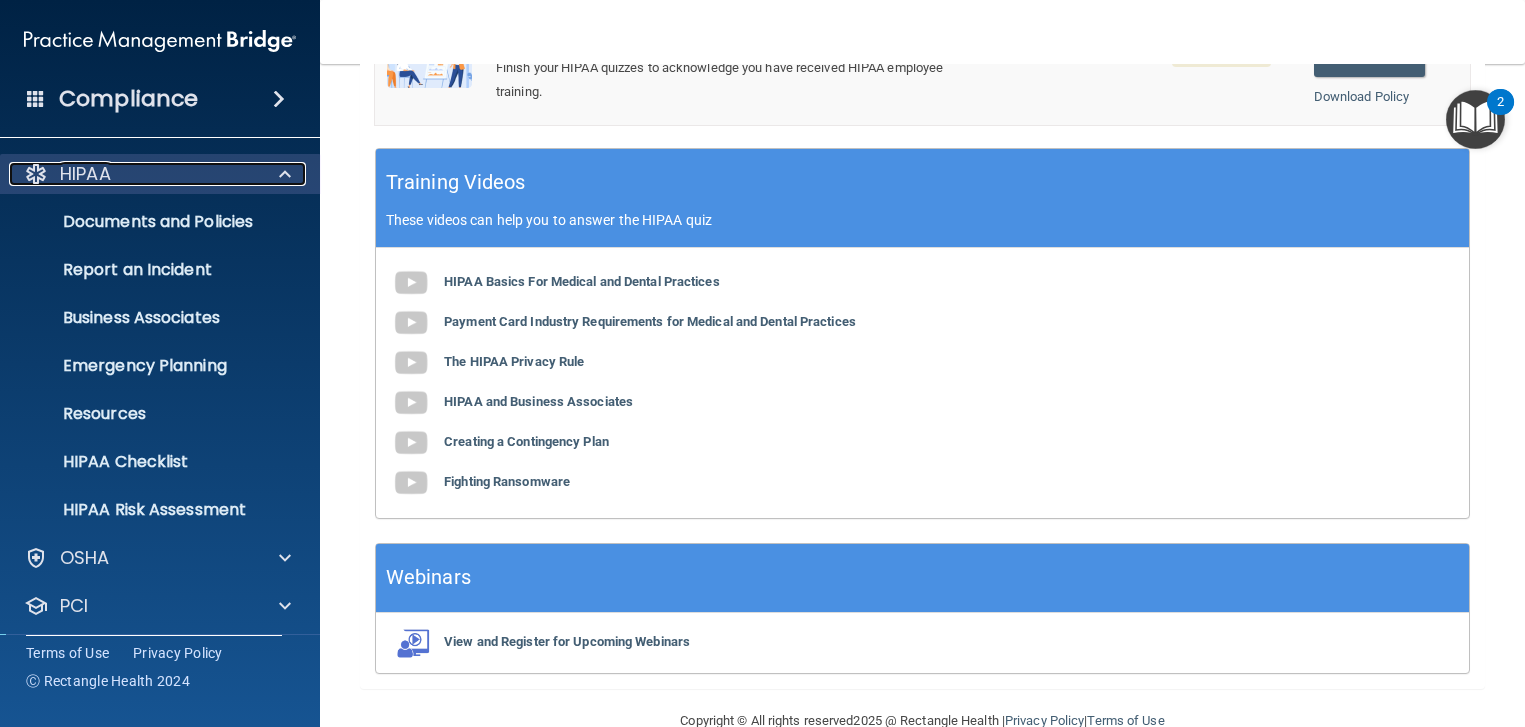 click at bounding box center (285, 174) 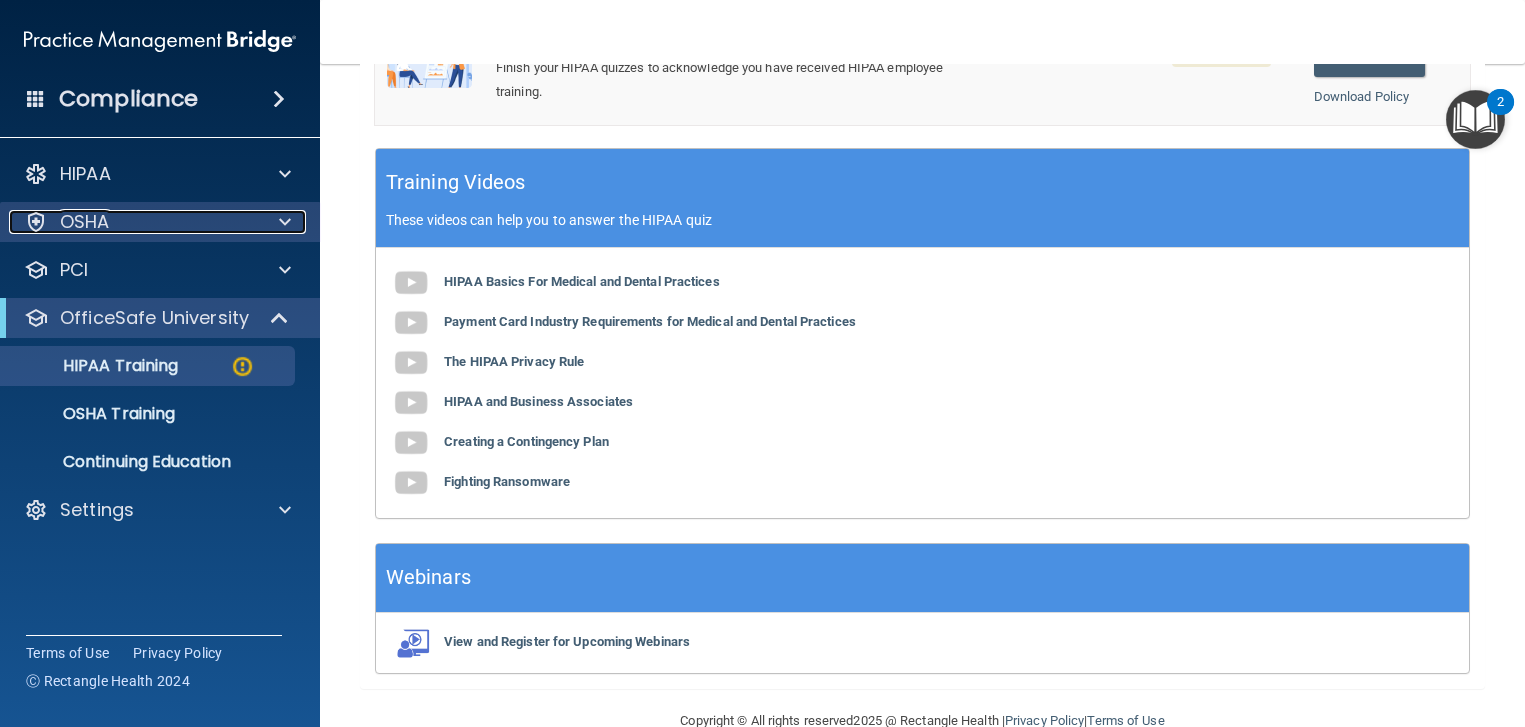 click at bounding box center (285, 222) 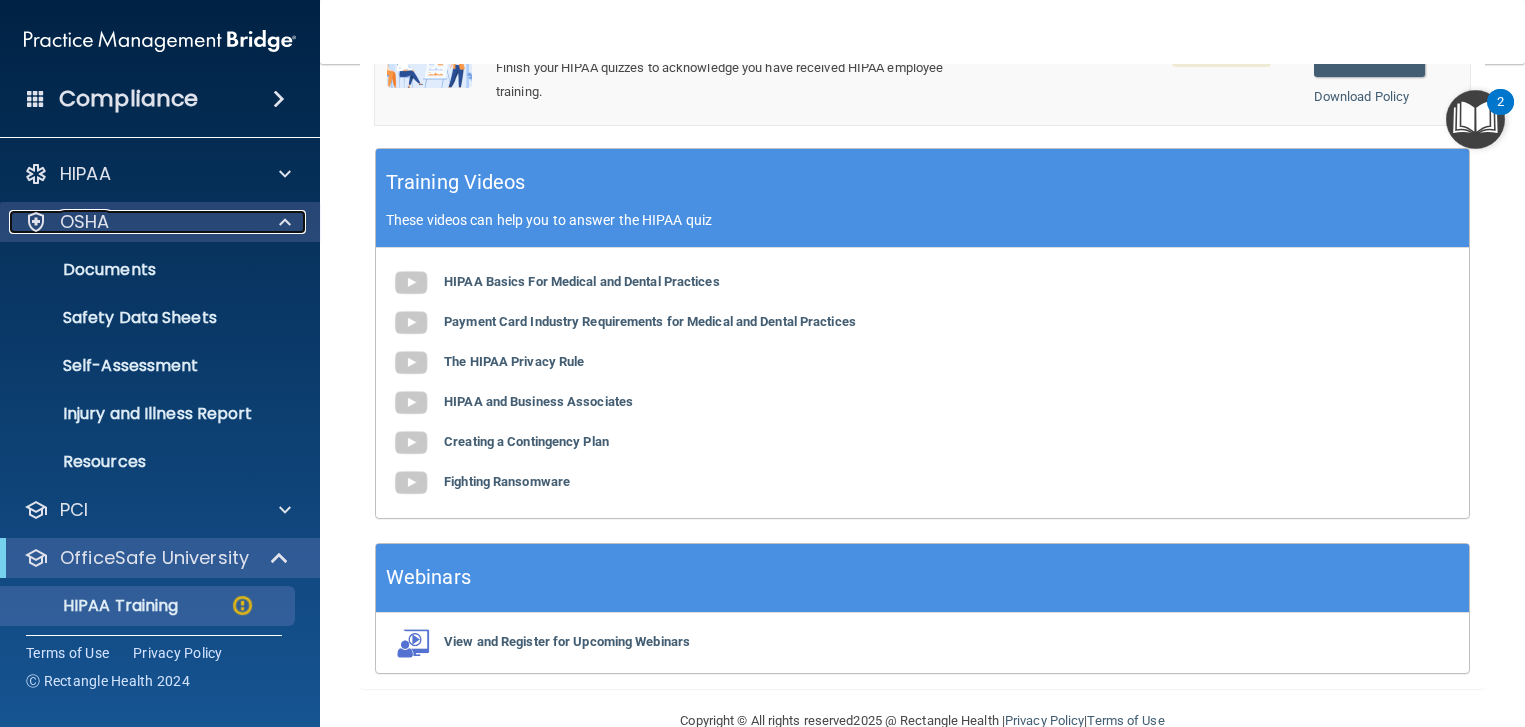 click at bounding box center (285, 222) 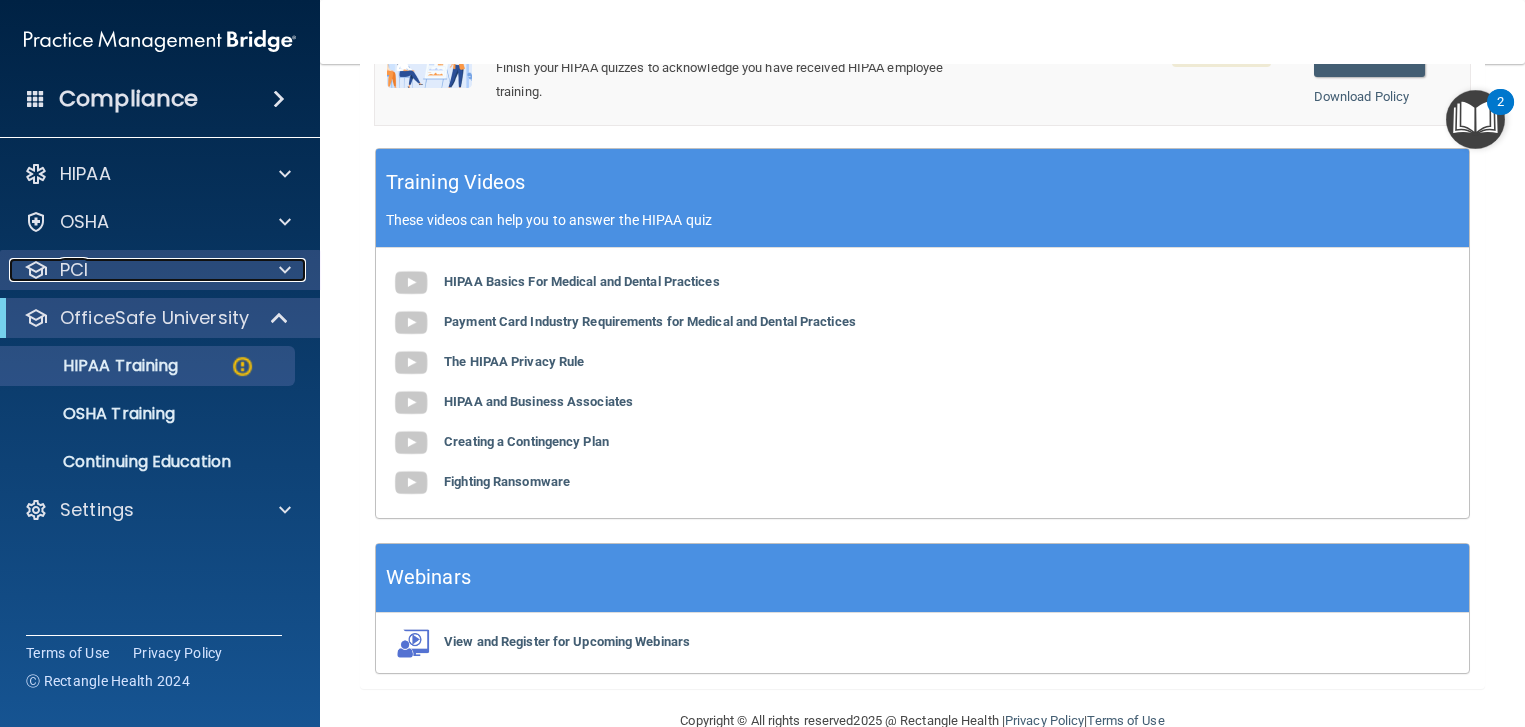 click at bounding box center (285, 270) 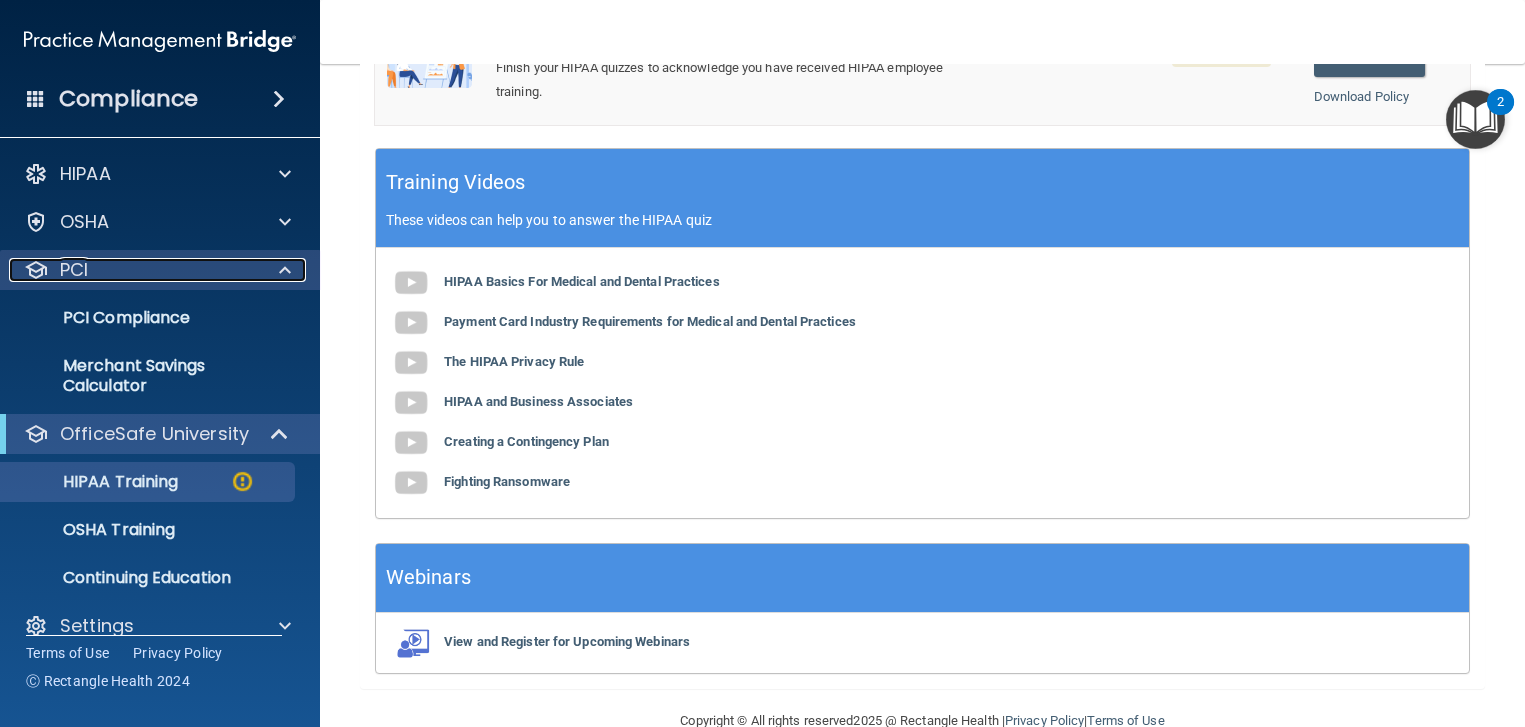 click at bounding box center [285, 270] 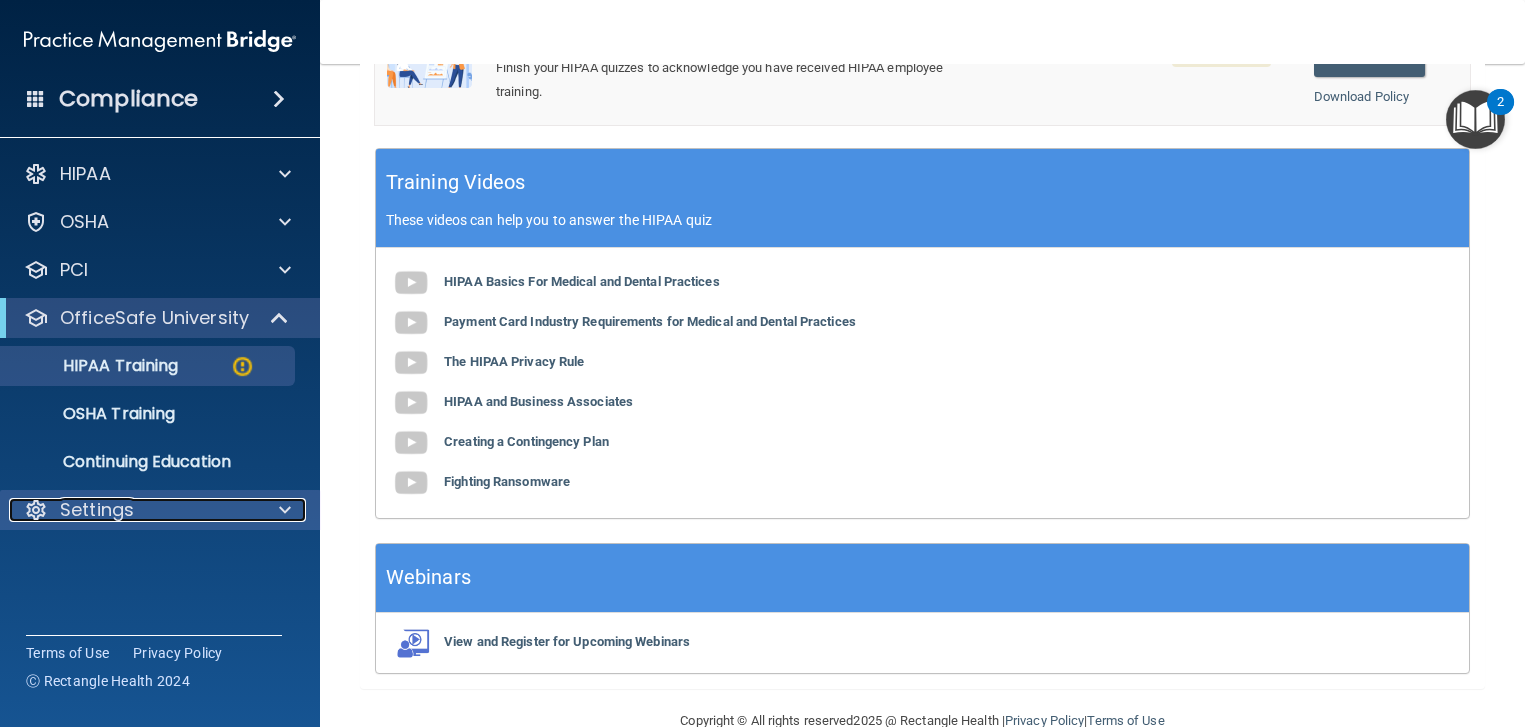 click at bounding box center (285, 510) 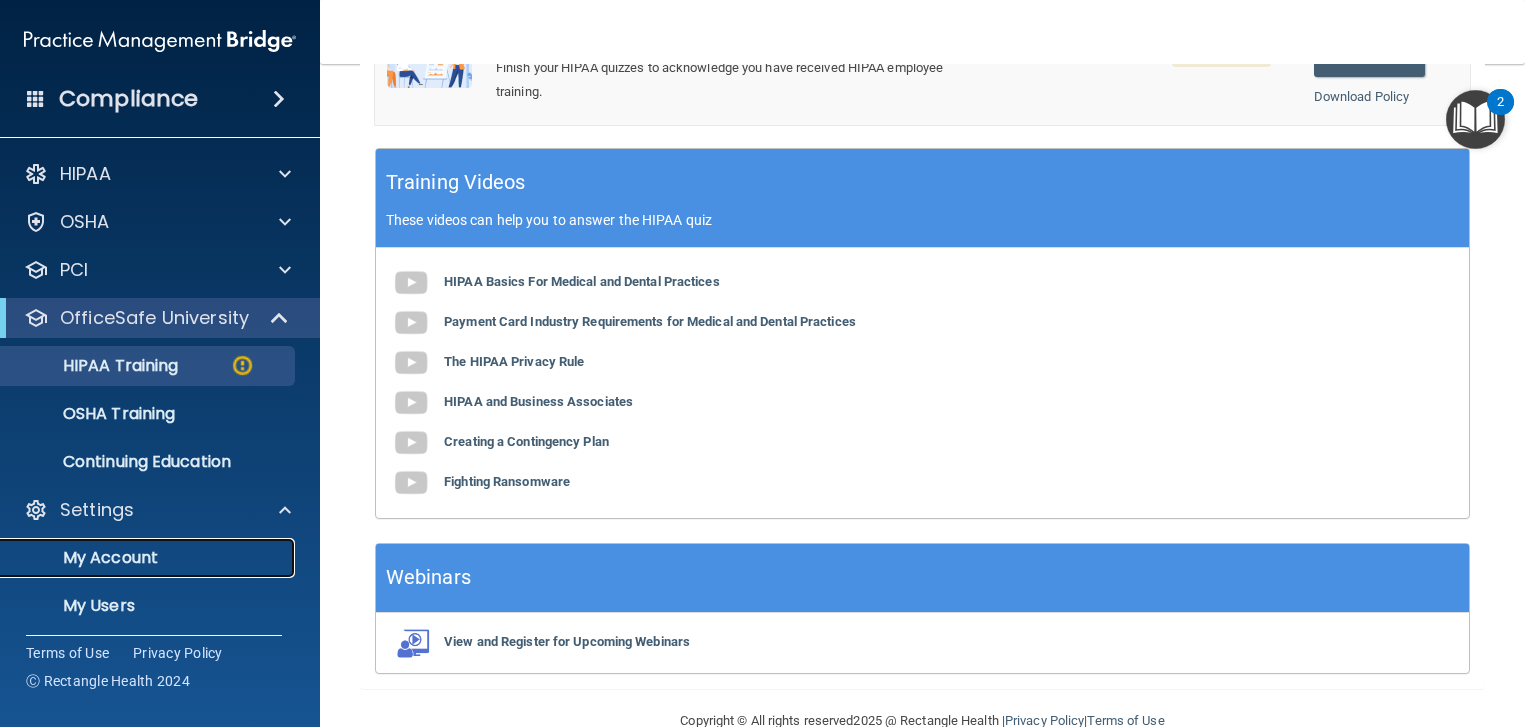 click on "My Account" at bounding box center [149, 558] 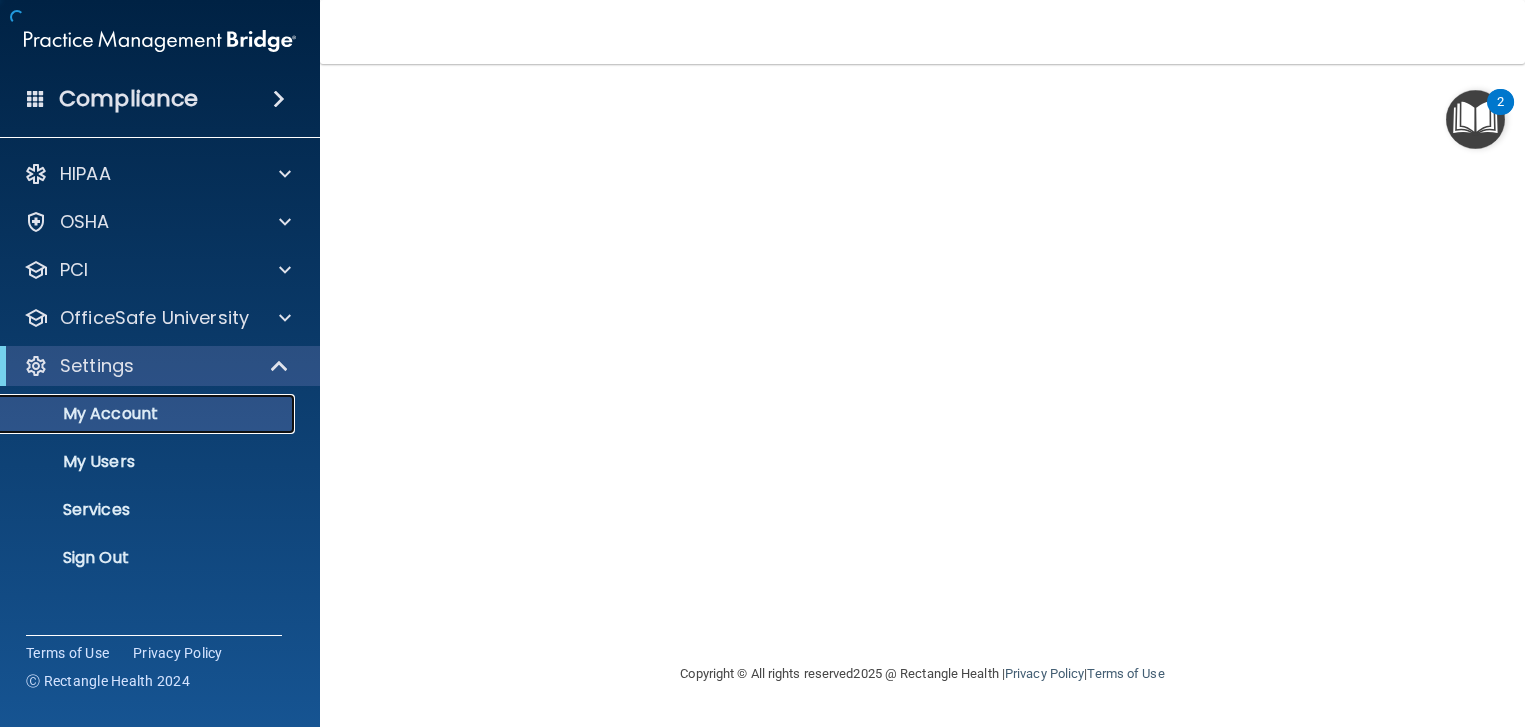 scroll, scrollTop: 0, scrollLeft: 0, axis: both 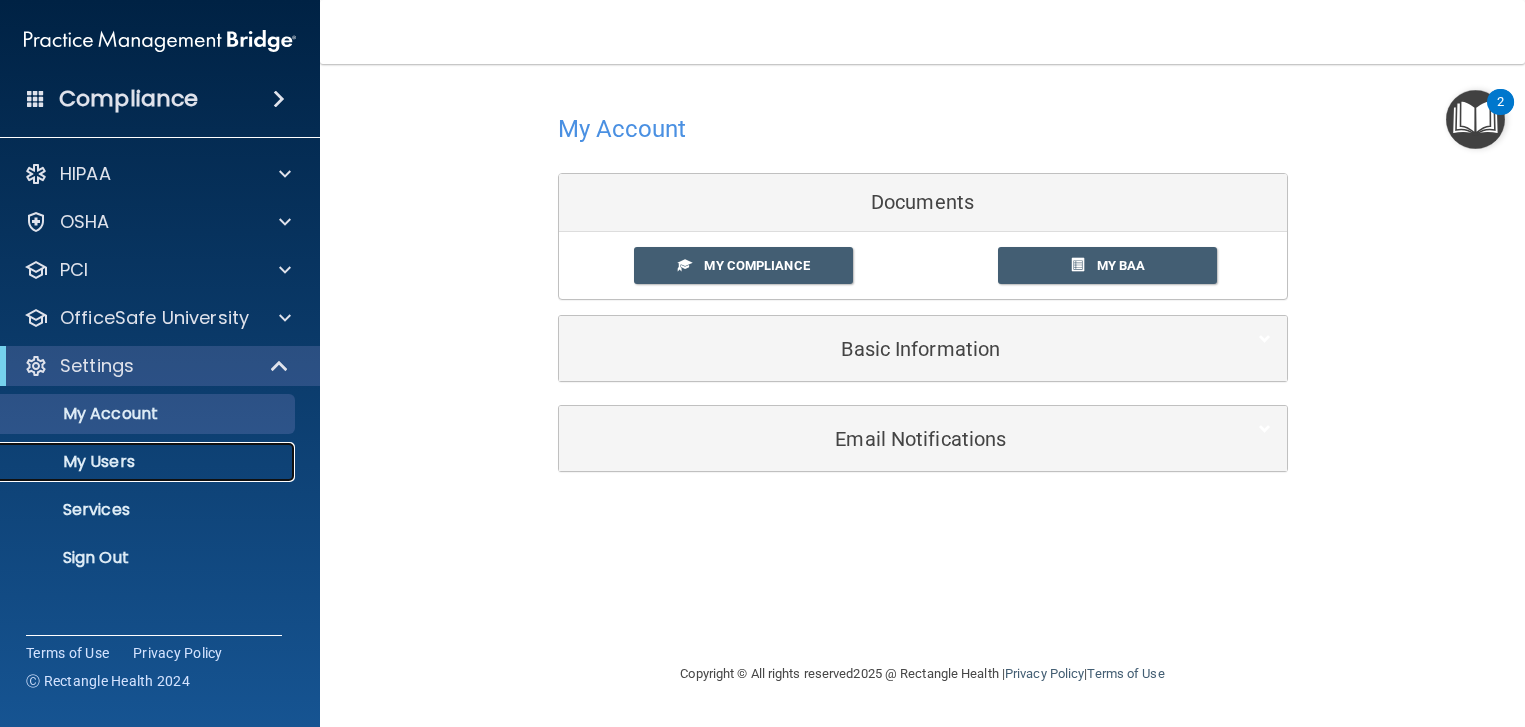 click on "My Users" at bounding box center (149, 462) 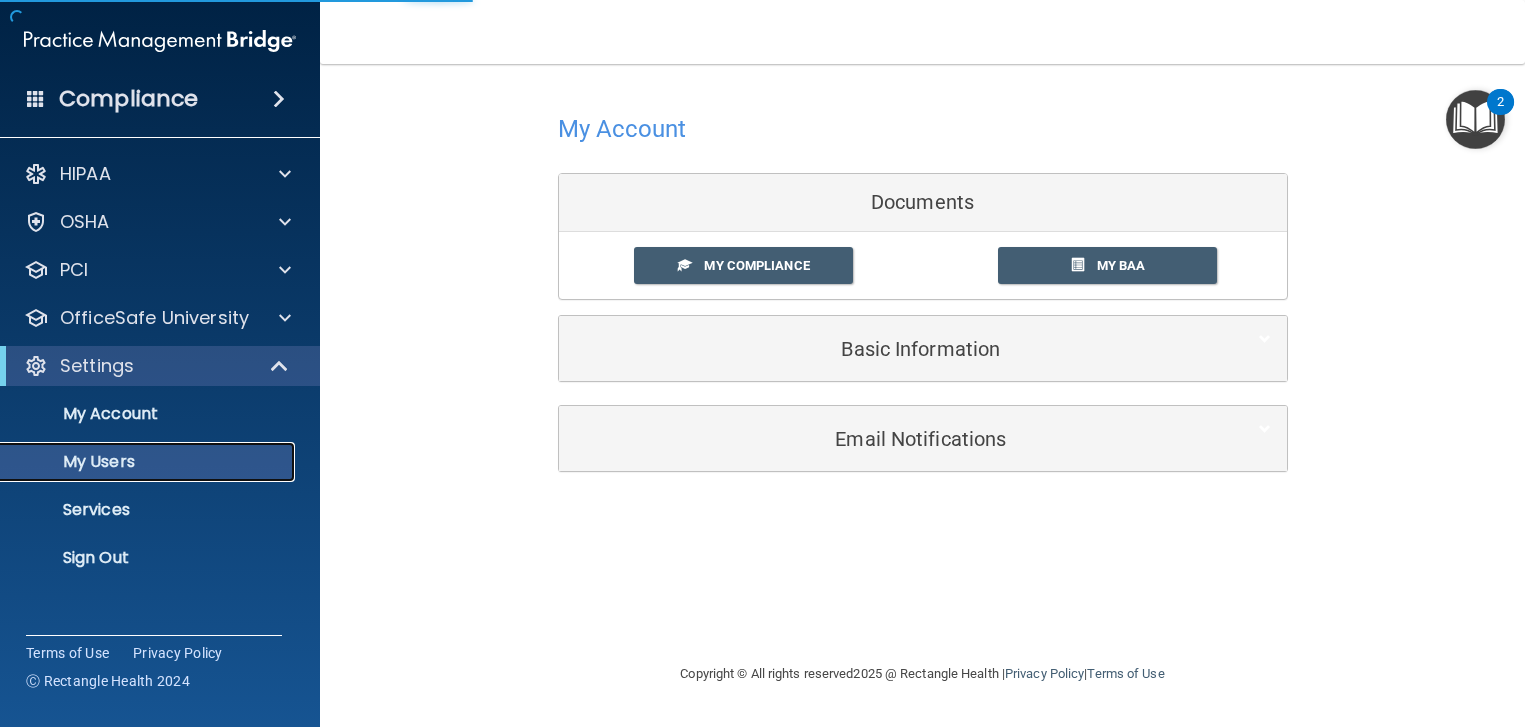 select on "20" 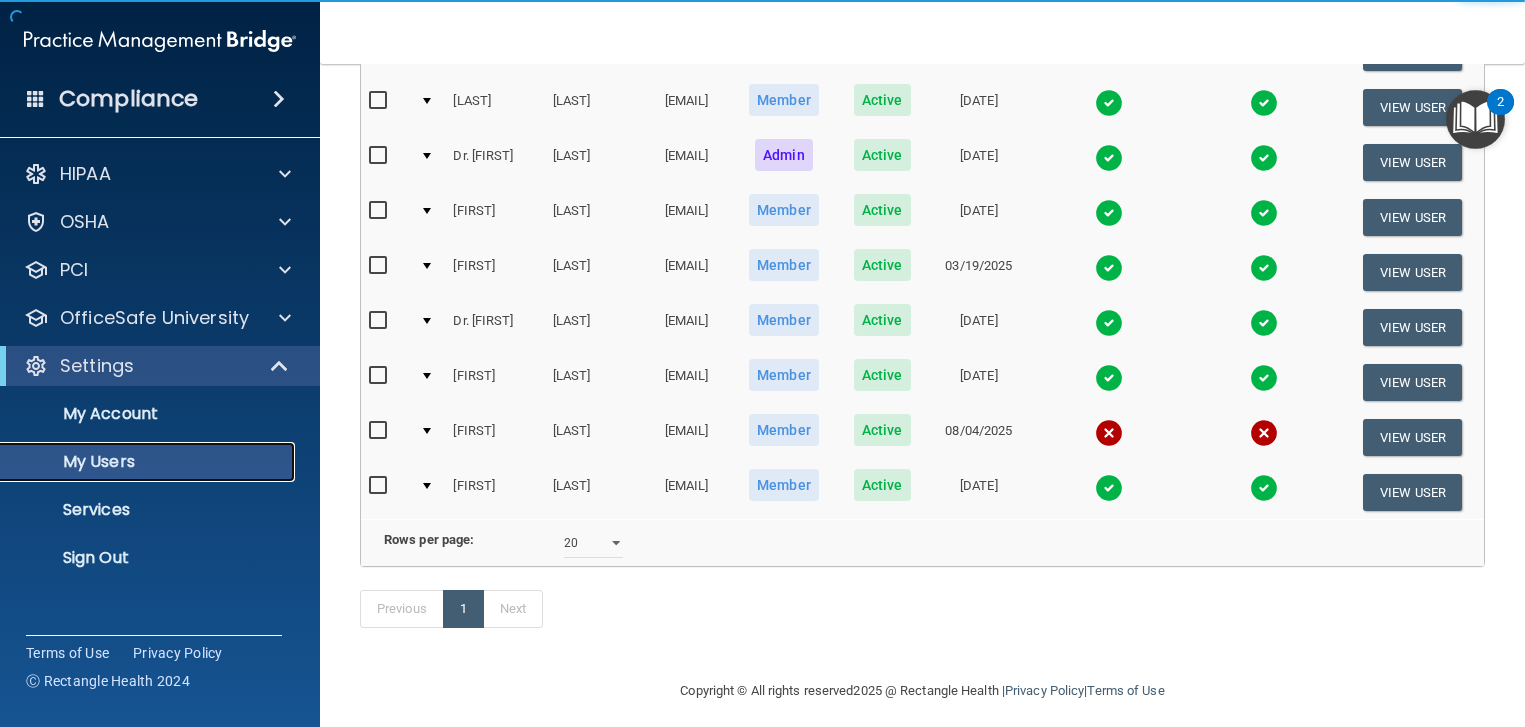scroll, scrollTop: 0, scrollLeft: 0, axis: both 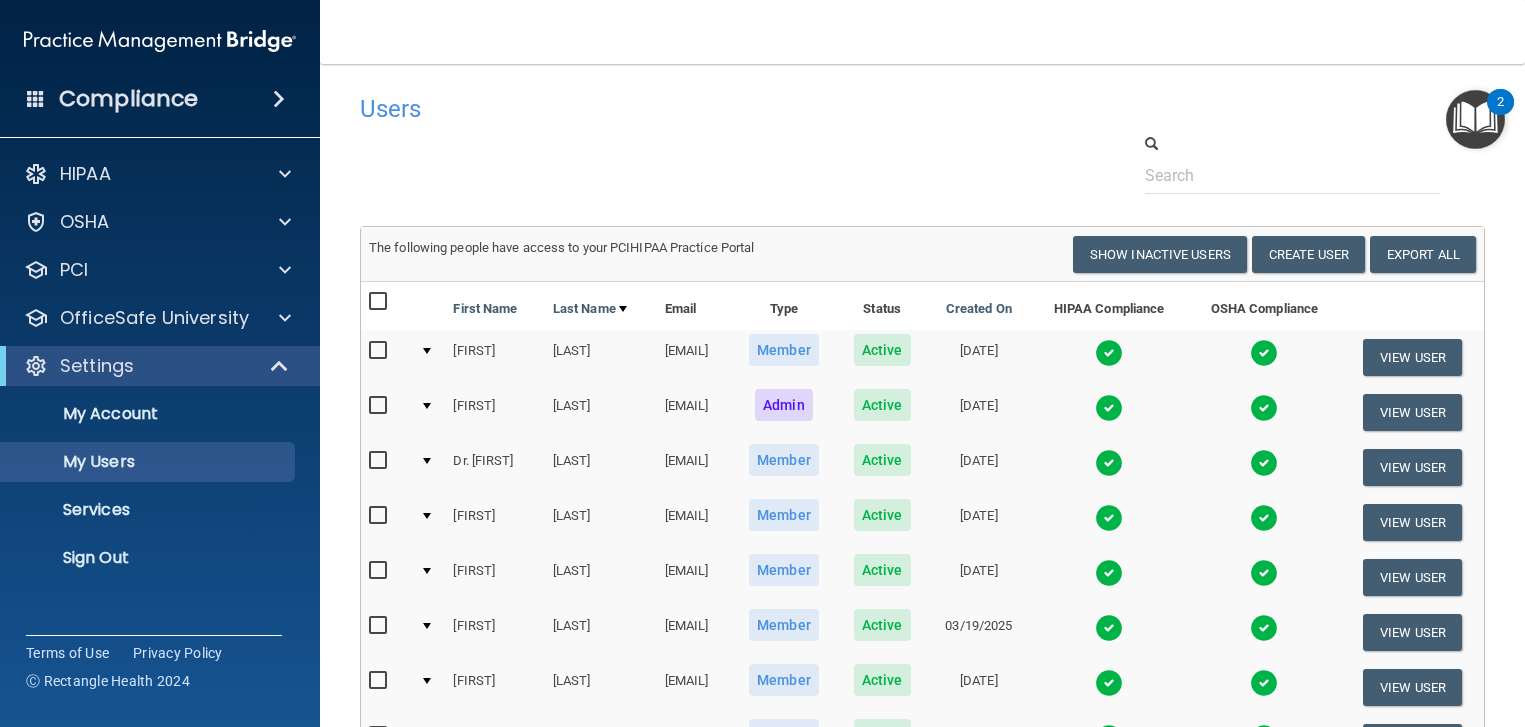 click on "Compliance" at bounding box center (128, 99) 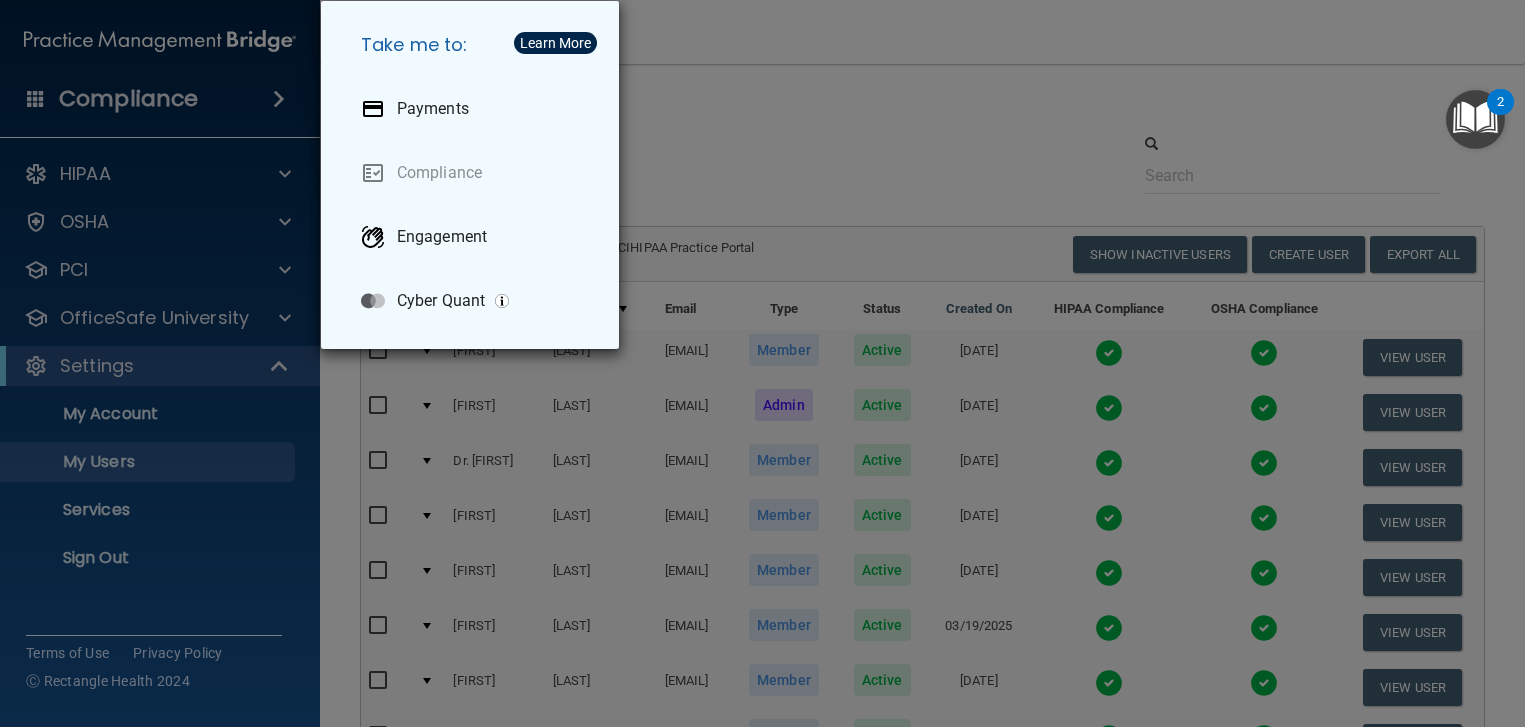 click on "Take me to:             Payments                   Compliance                     Engagement                     Cyber Quant" at bounding box center [762, 363] 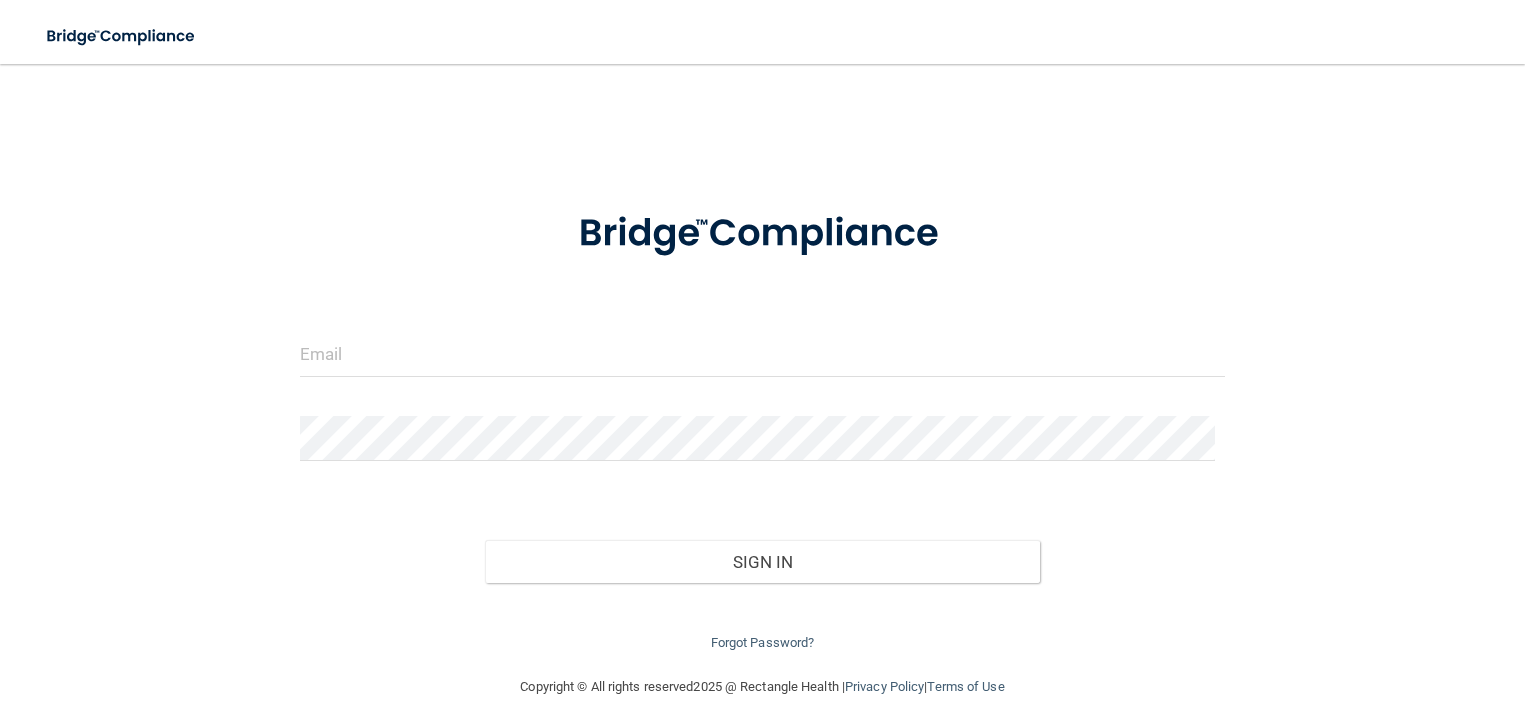 scroll, scrollTop: 0, scrollLeft: 0, axis: both 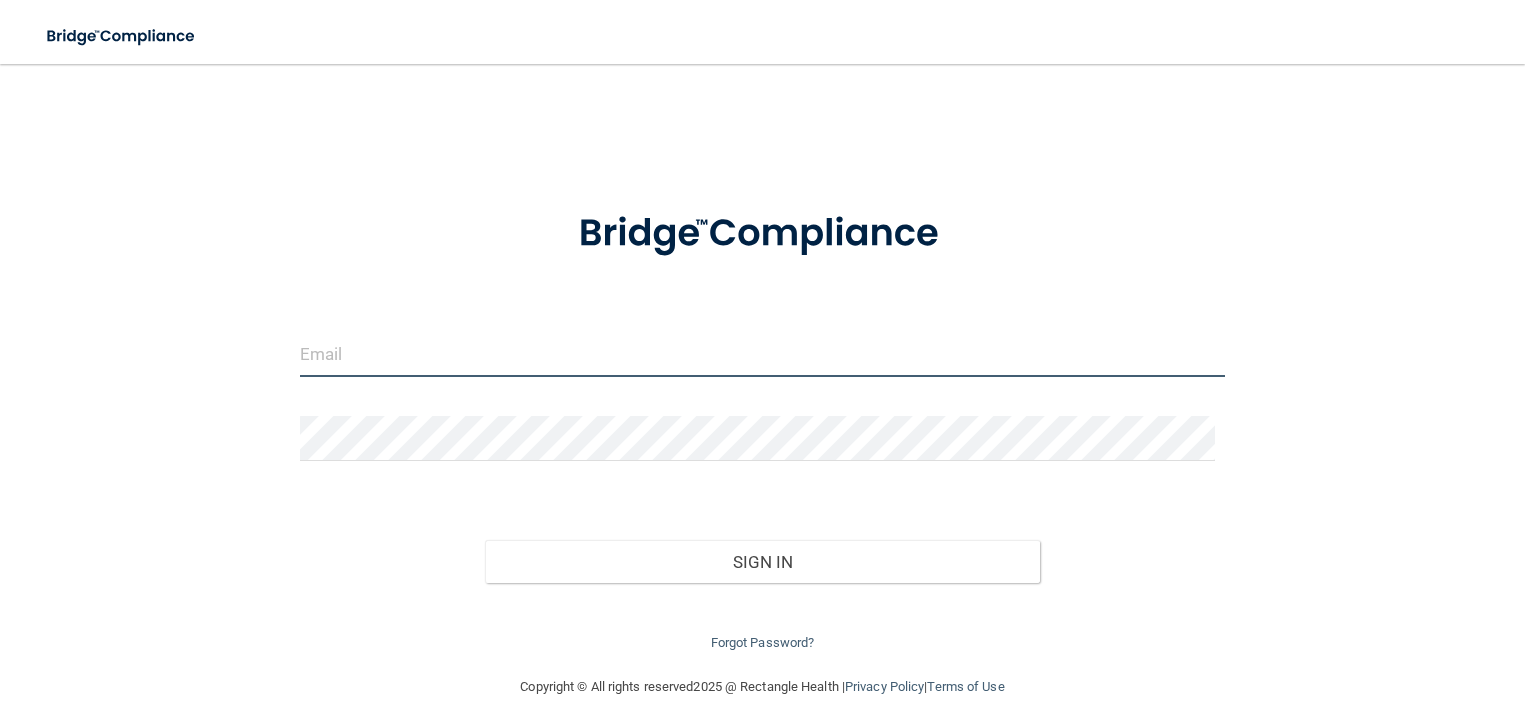 click at bounding box center (762, 354) 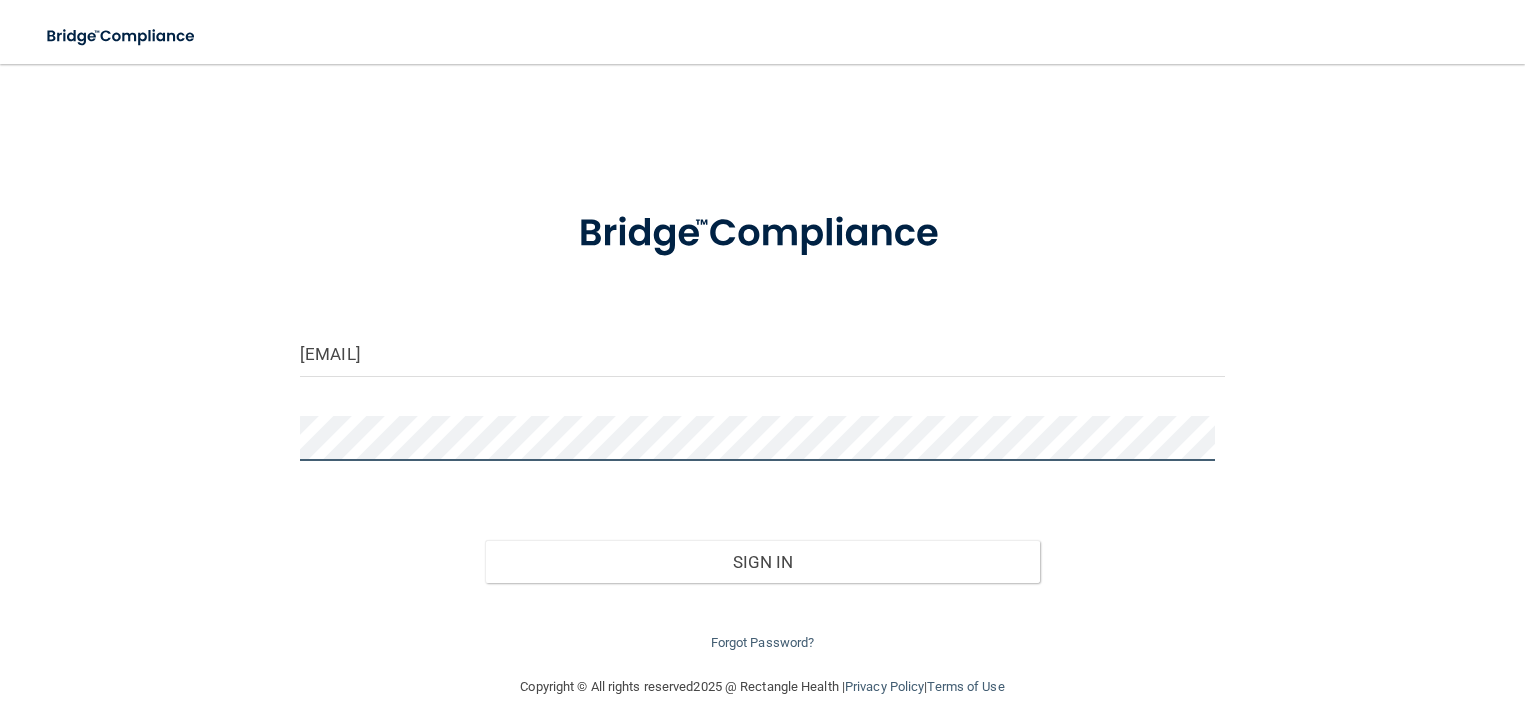 click on "Sign In" at bounding box center (762, 562) 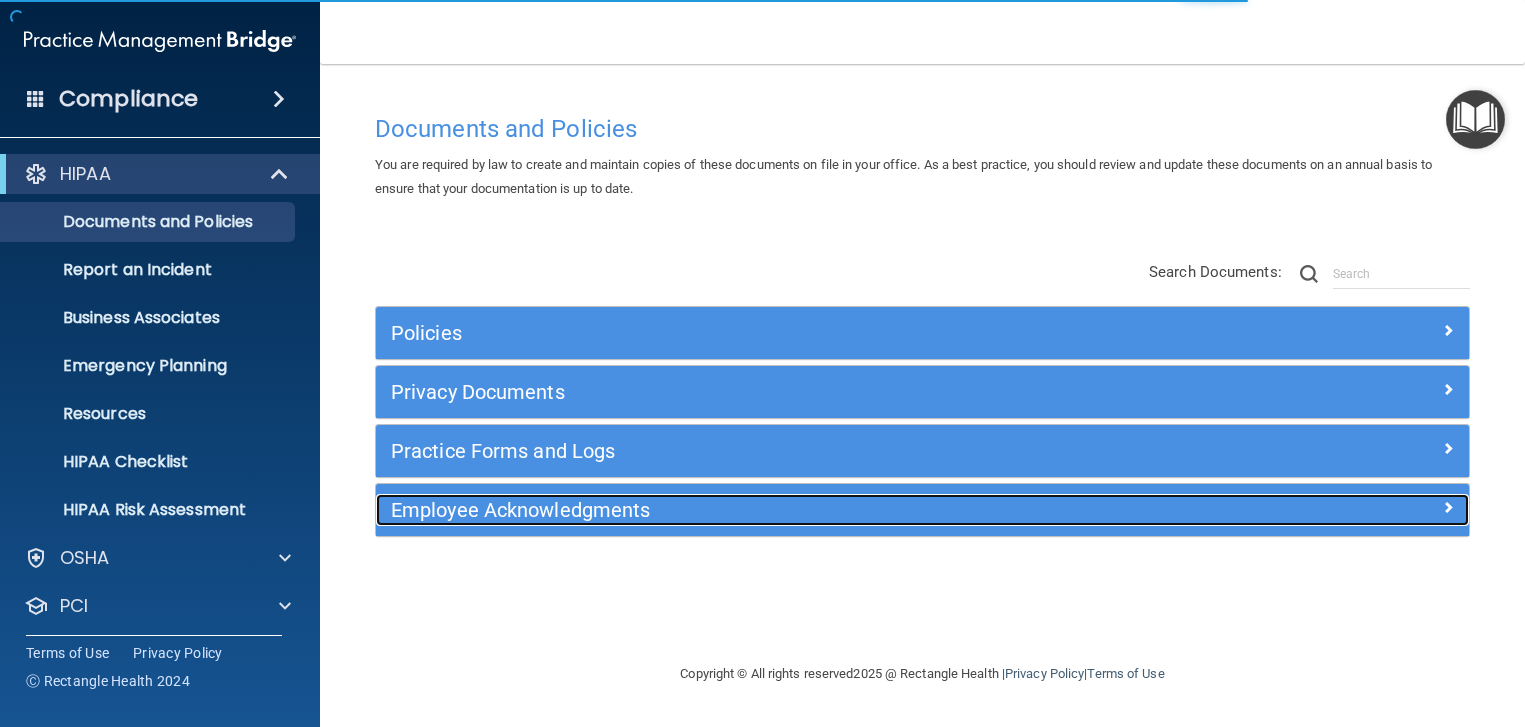 click on "Employee Acknowledgments" at bounding box center (786, 510) 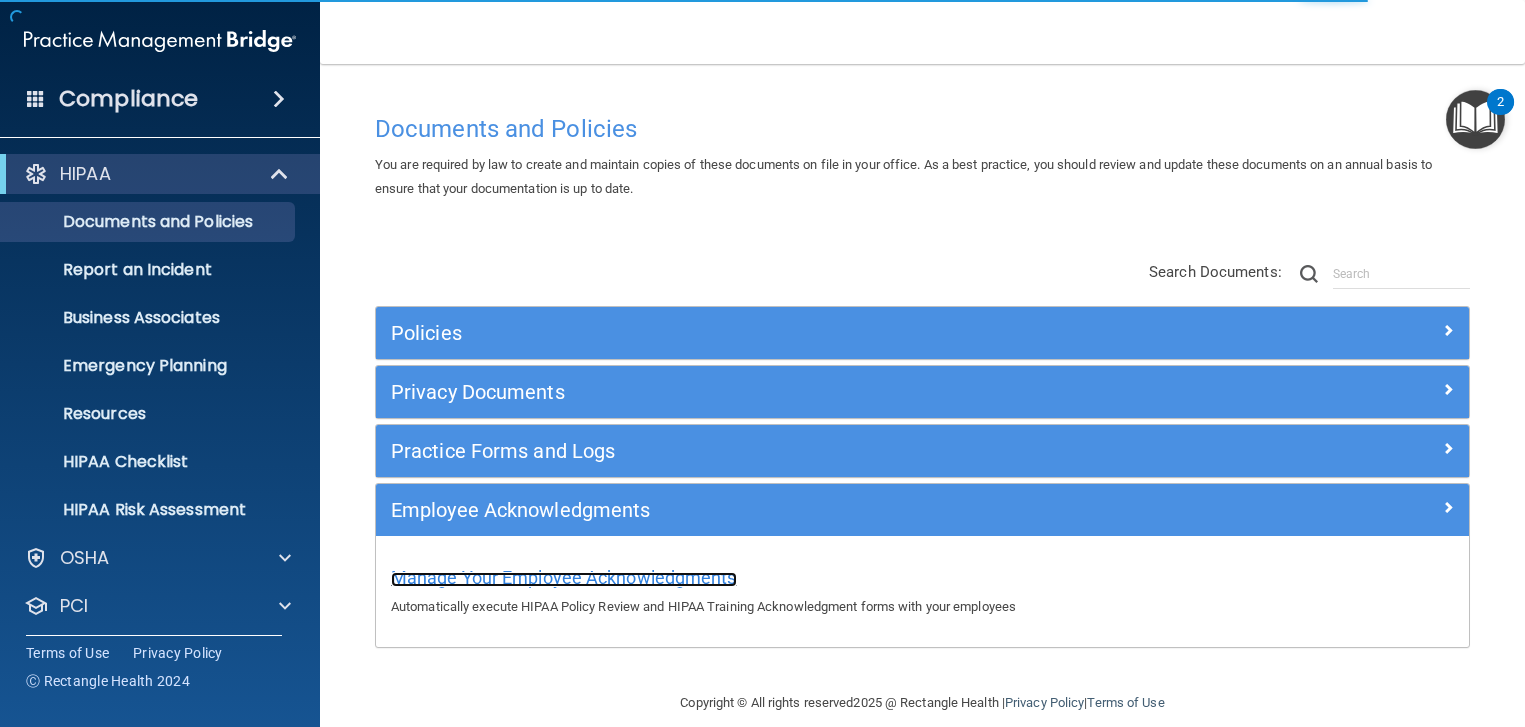 click on "Manage Your Employee Acknowledgments" at bounding box center (564, 577) 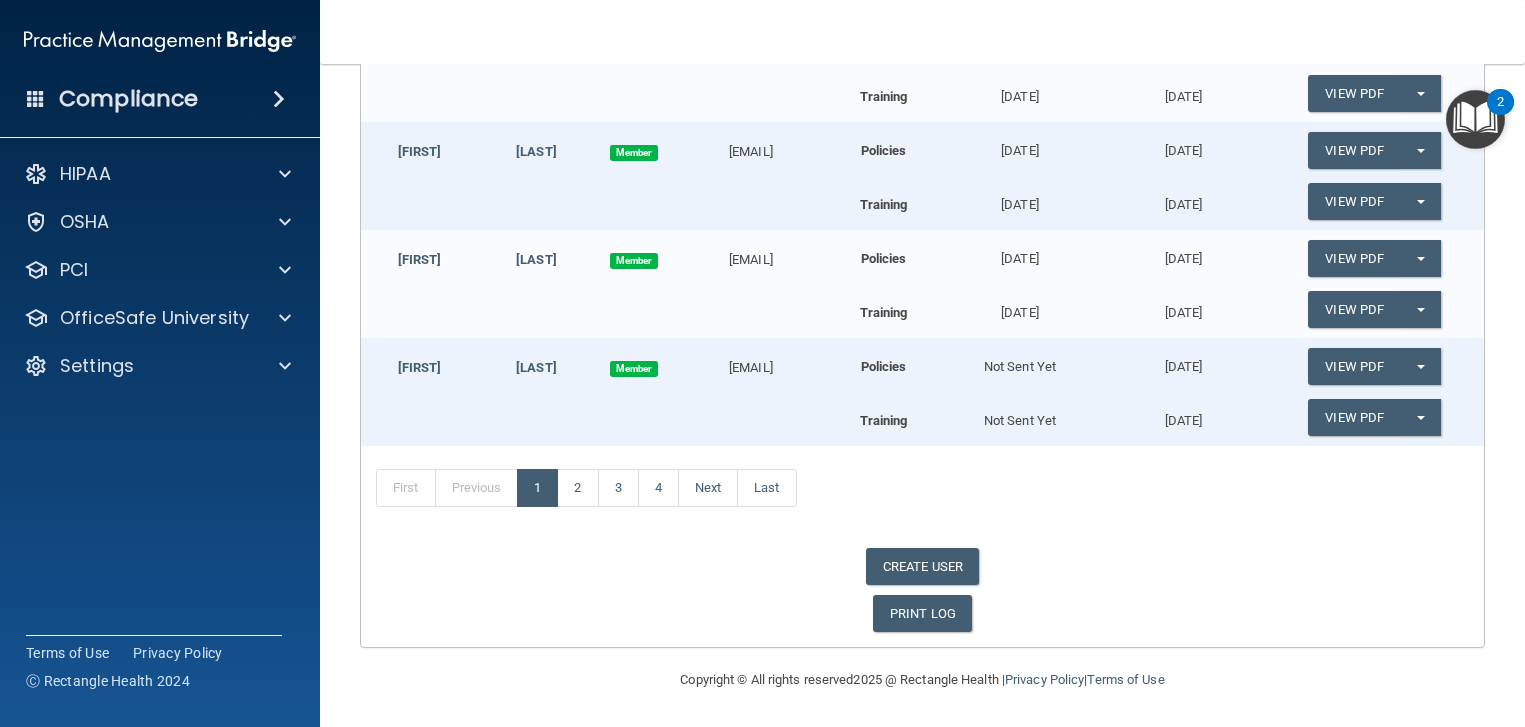 scroll, scrollTop: 604, scrollLeft: 0, axis: vertical 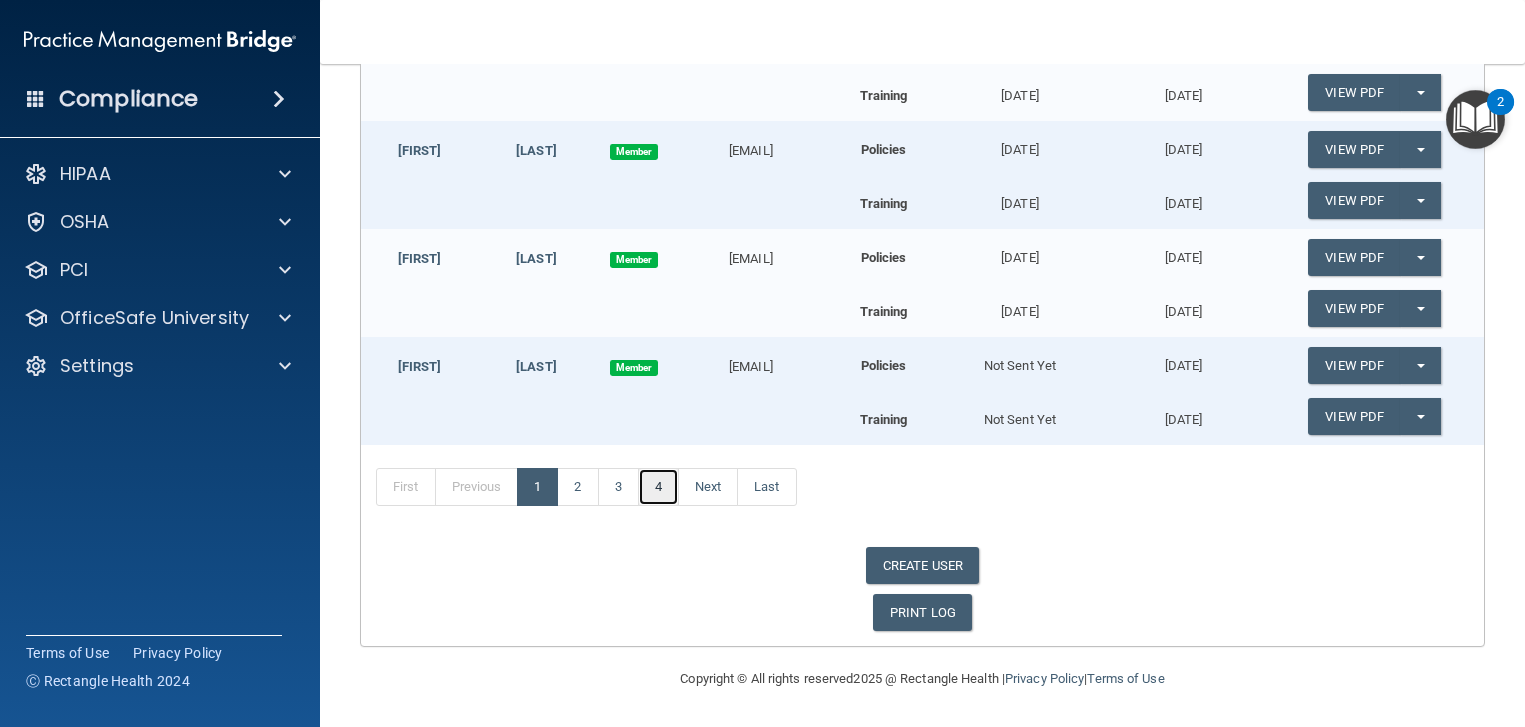 click on "4" at bounding box center [658, 487] 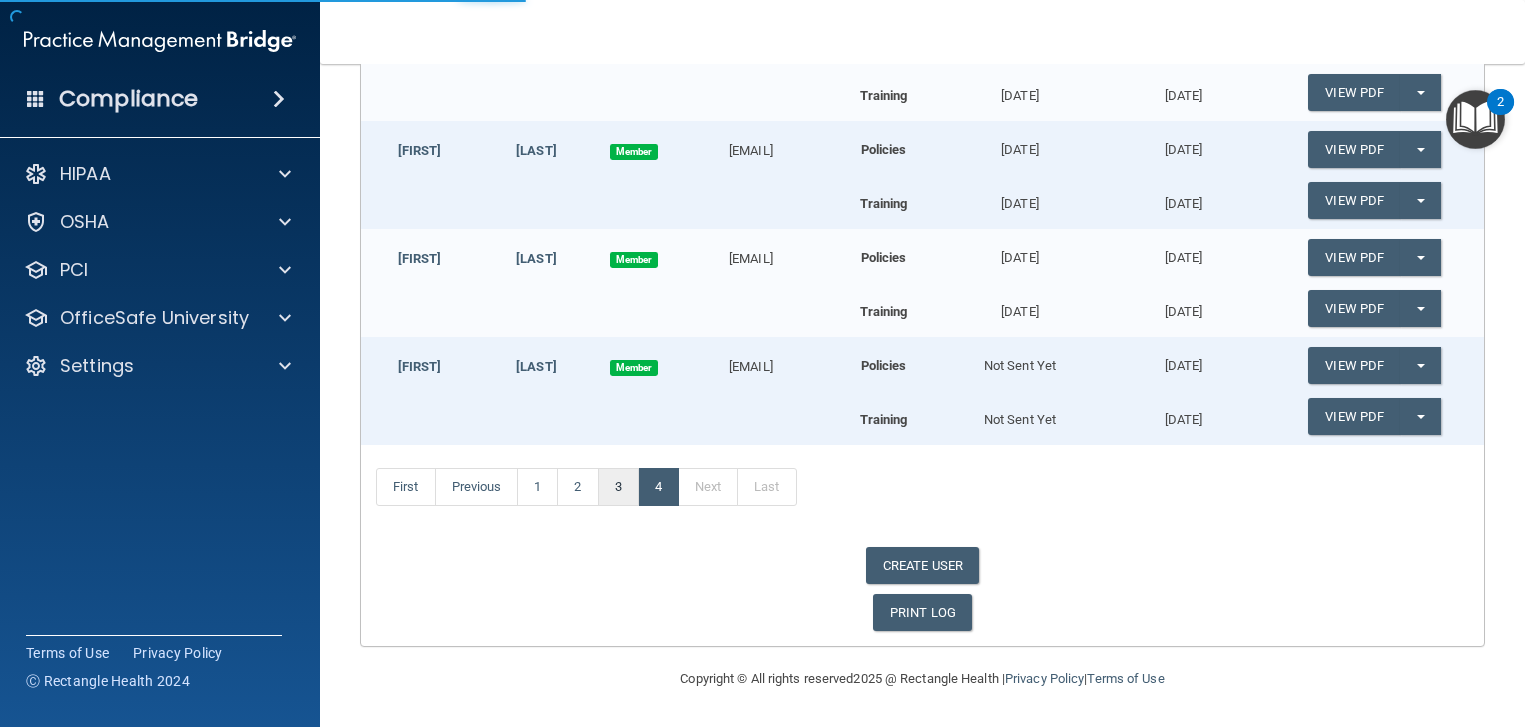scroll, scrollTop: 280, scrollLeft: 0, axis: vertical 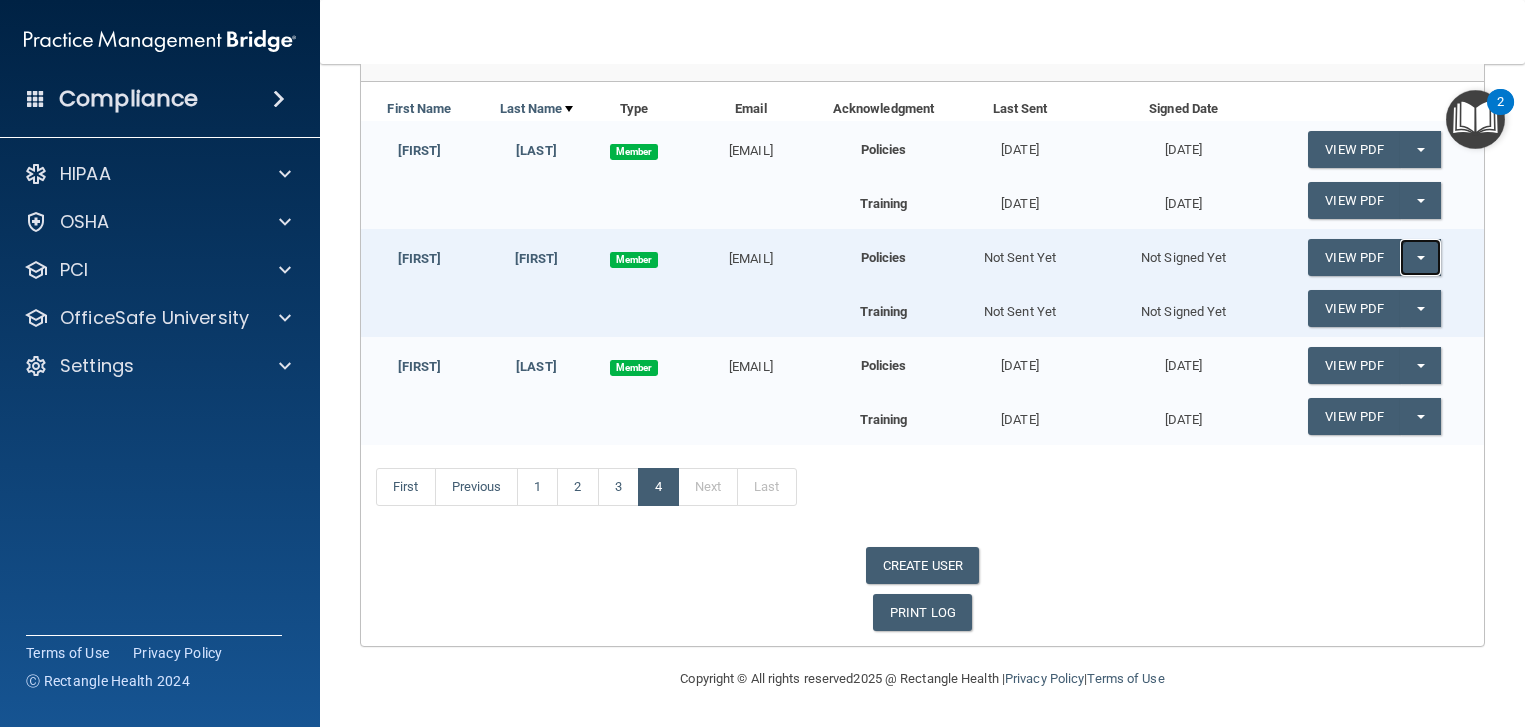 click on "Split button!" at bounding box center (1420, 257) 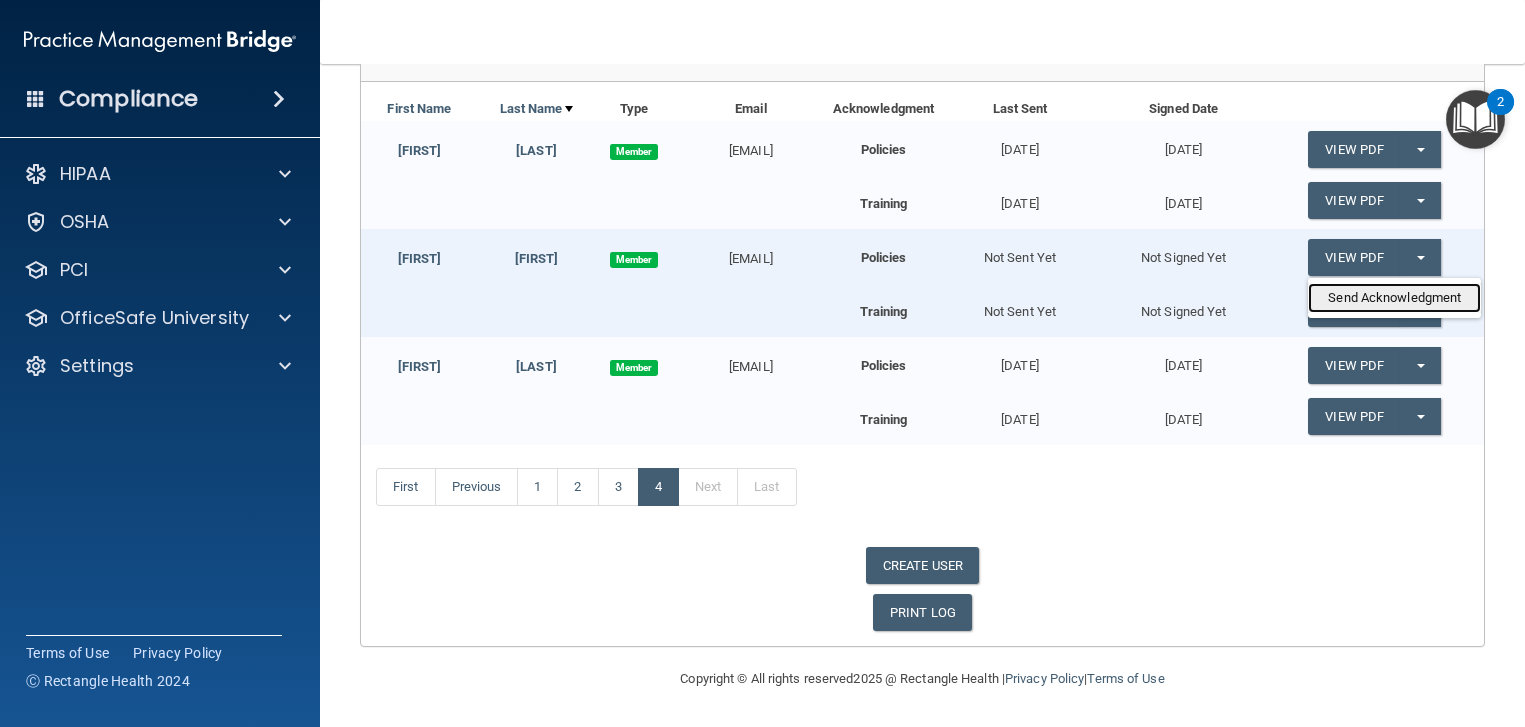 click on "Send Acknowledgment" at bounding box center [1394, 298] 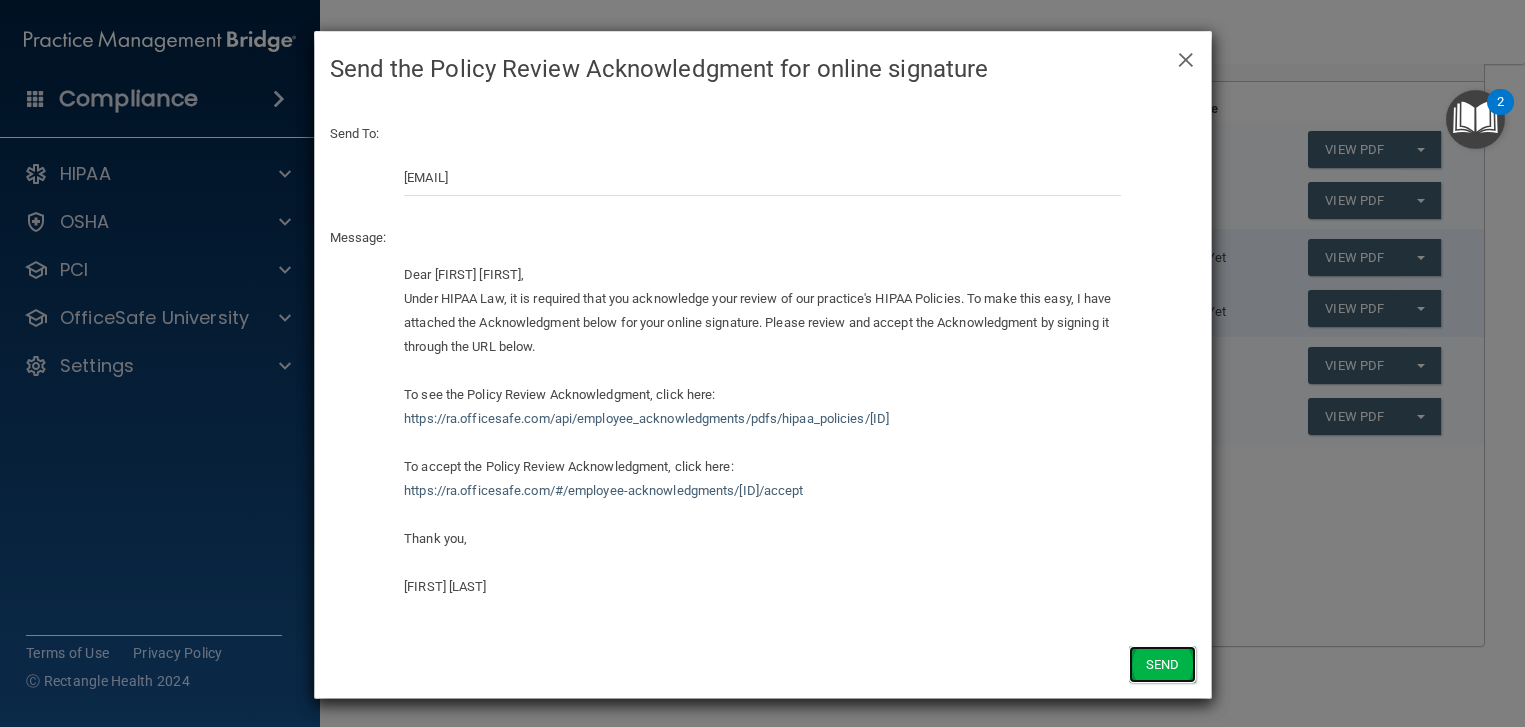 click on "Send" at bounding box center [1162, 664] 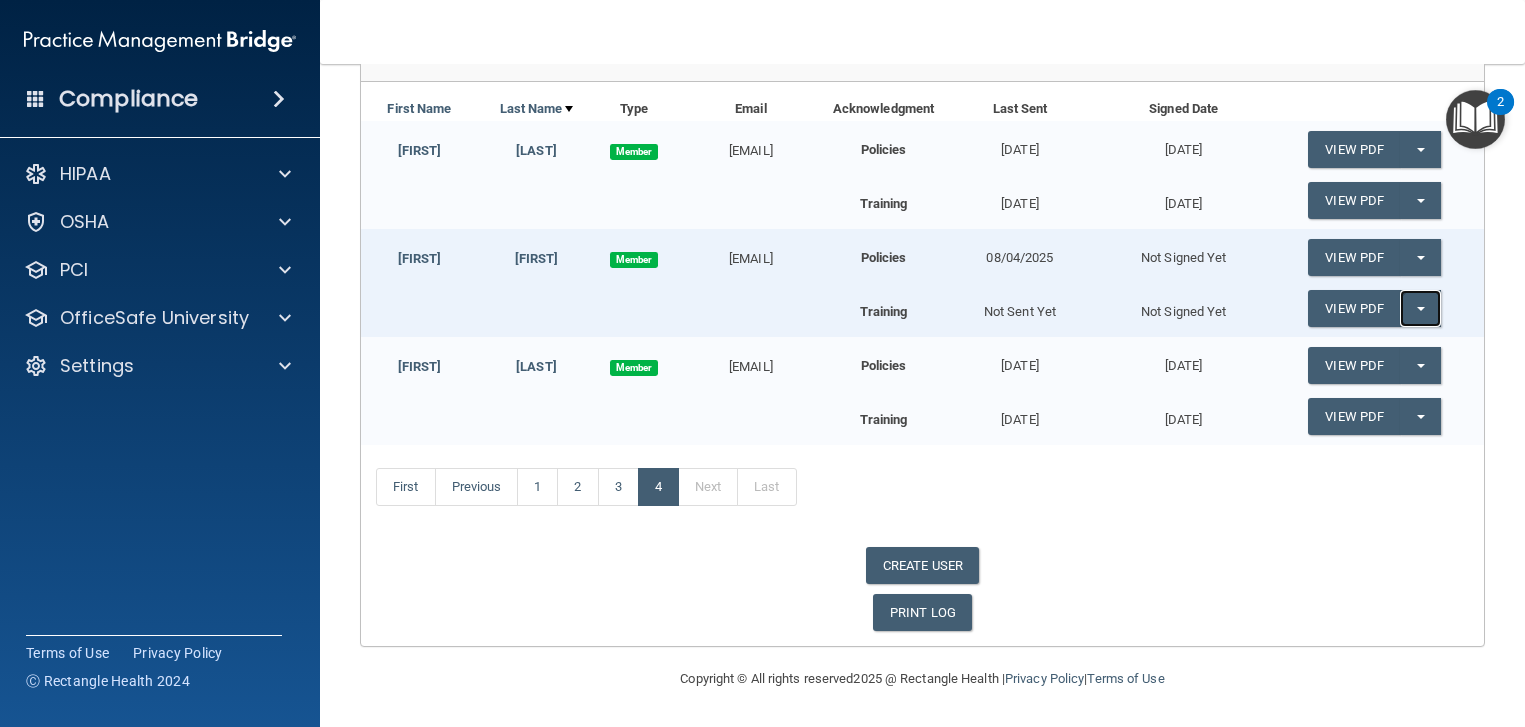 click on "Split button!" at bounding box center [1420, 308] 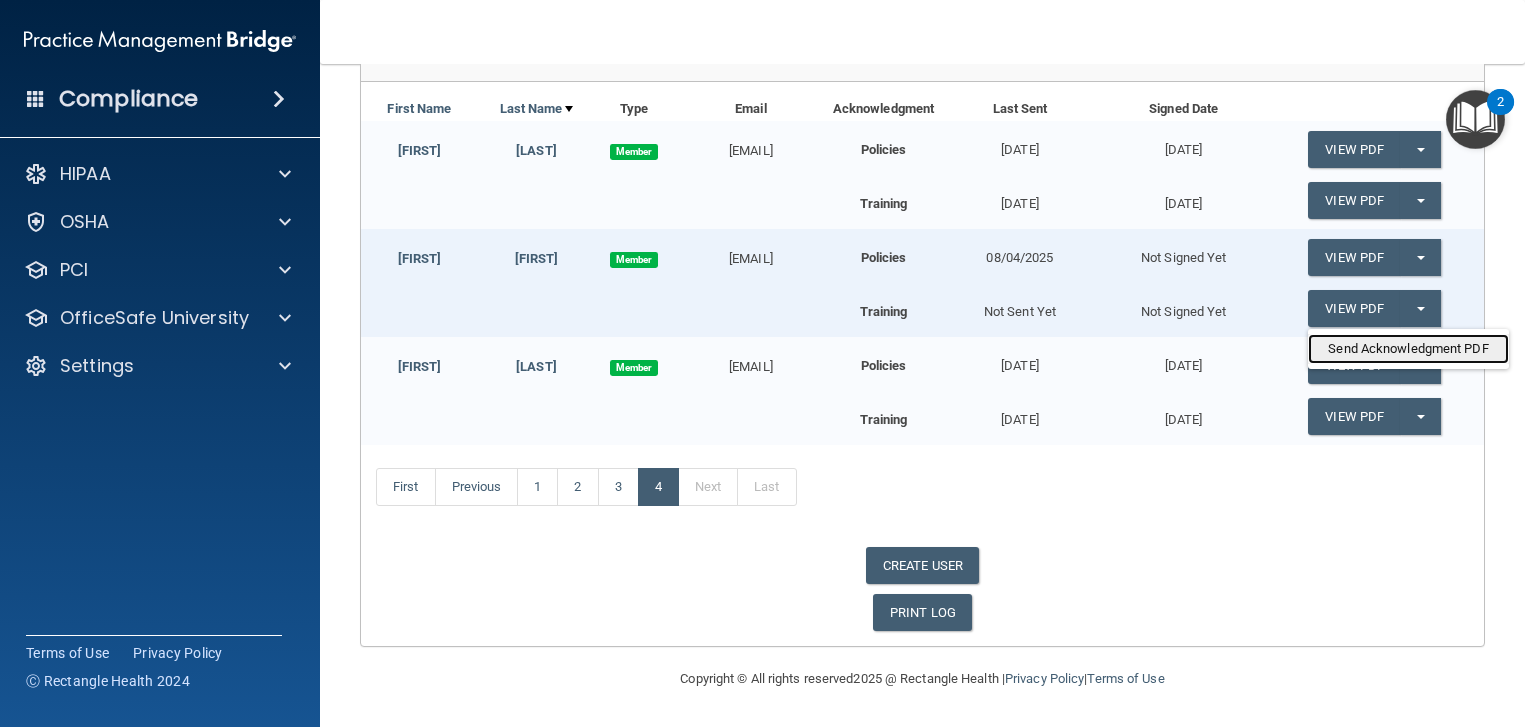 click on "Send Acknowledgment PDF" at bounding box center (1408, 349) 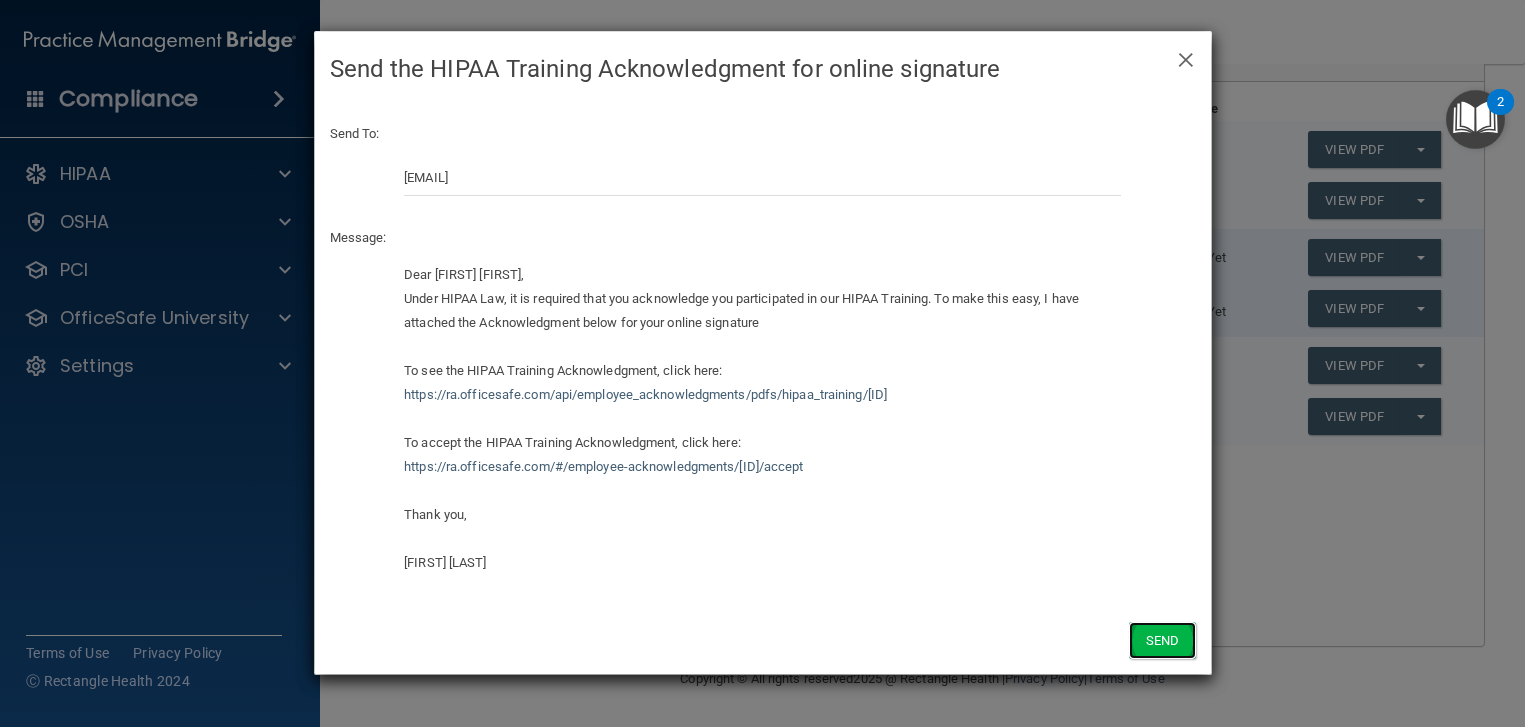 click on "Send" at bounding box center (1162, 640) 